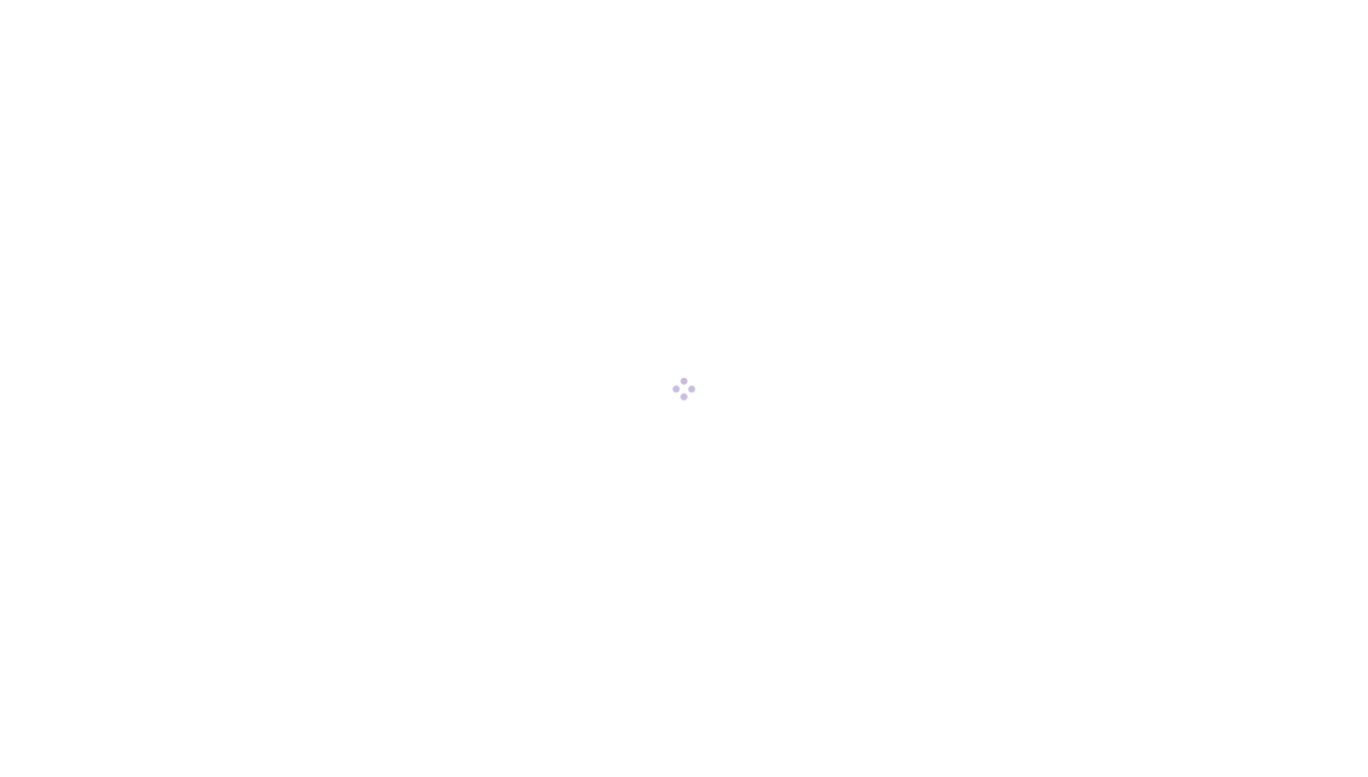 scroll, scrollTop: 0, scrollLeft: 0, axis: both 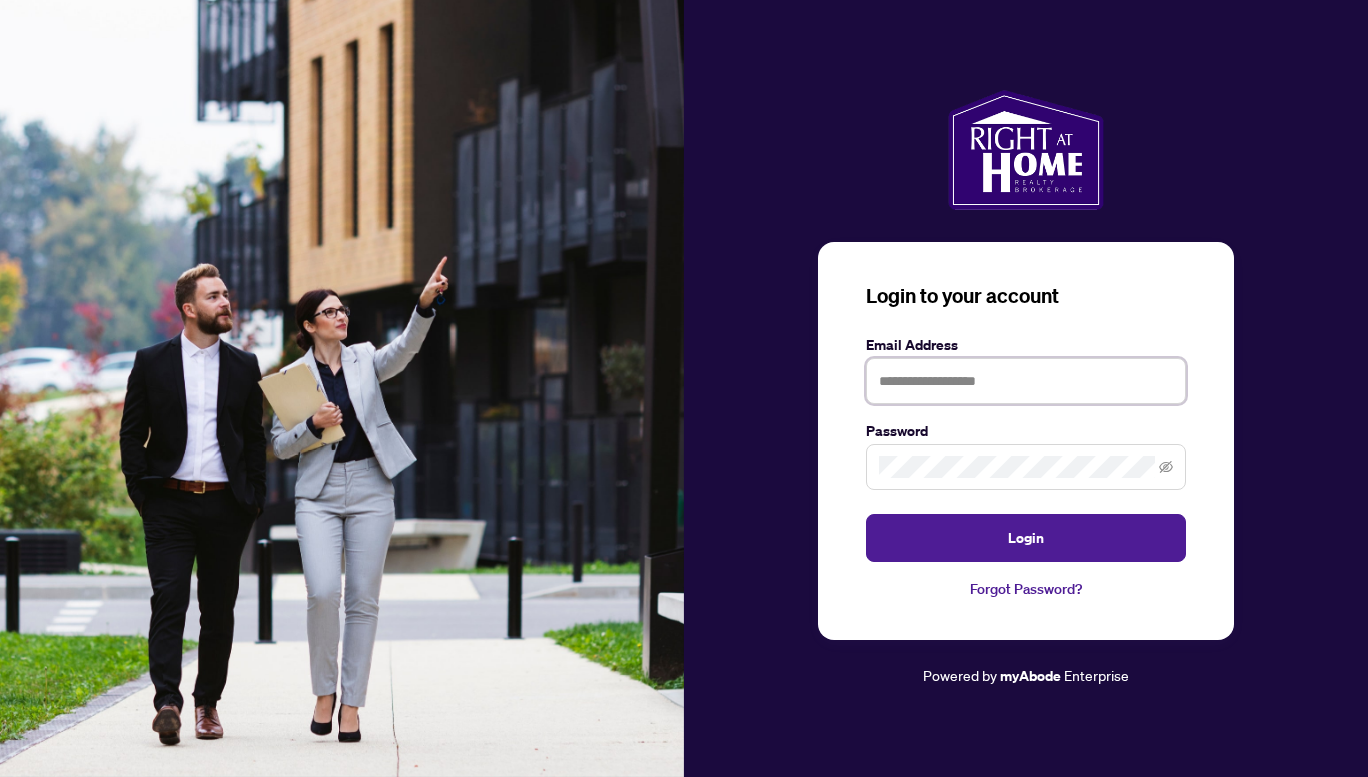 click at bounding box center [1026, 381] 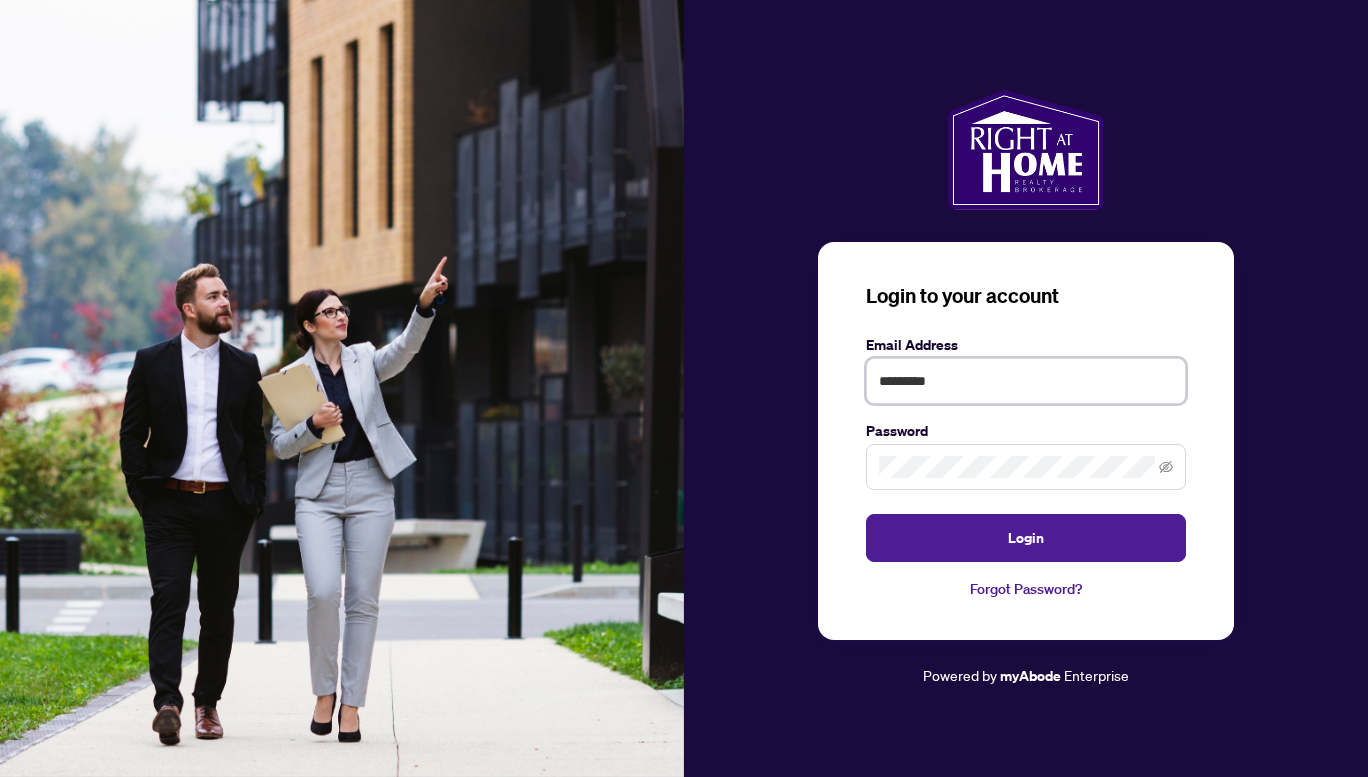 type on "**********" 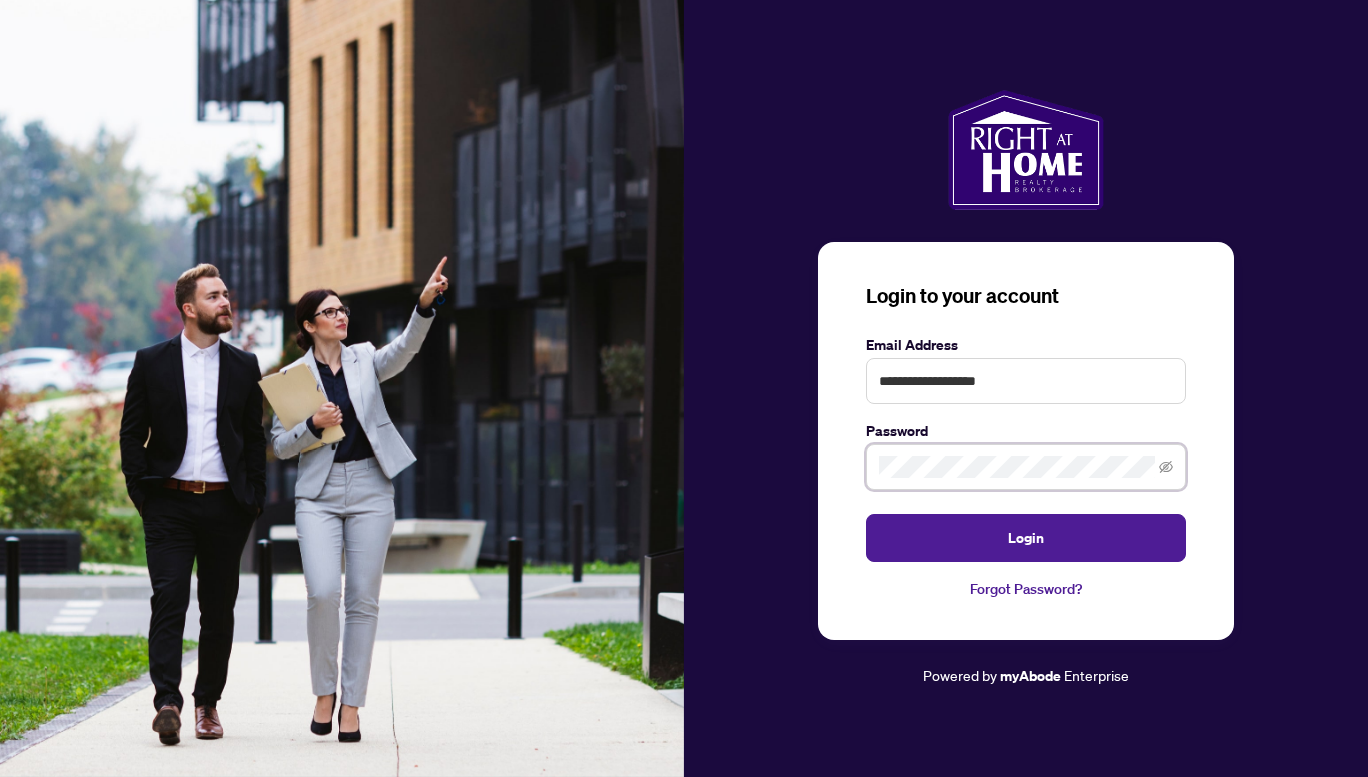 click on "Login" at bounding box center [1026, 538] 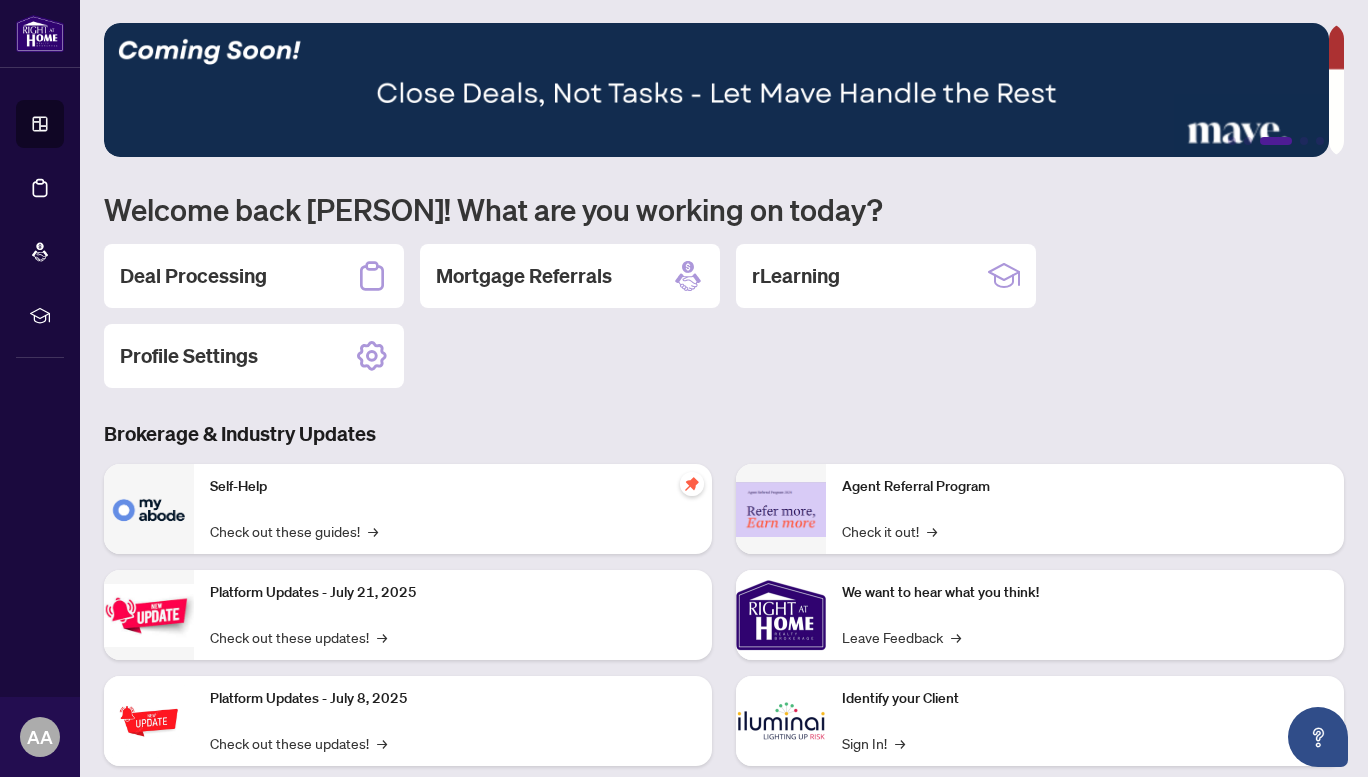 scroll, scrollTop: 0, scrollLeft: 0, axis: both 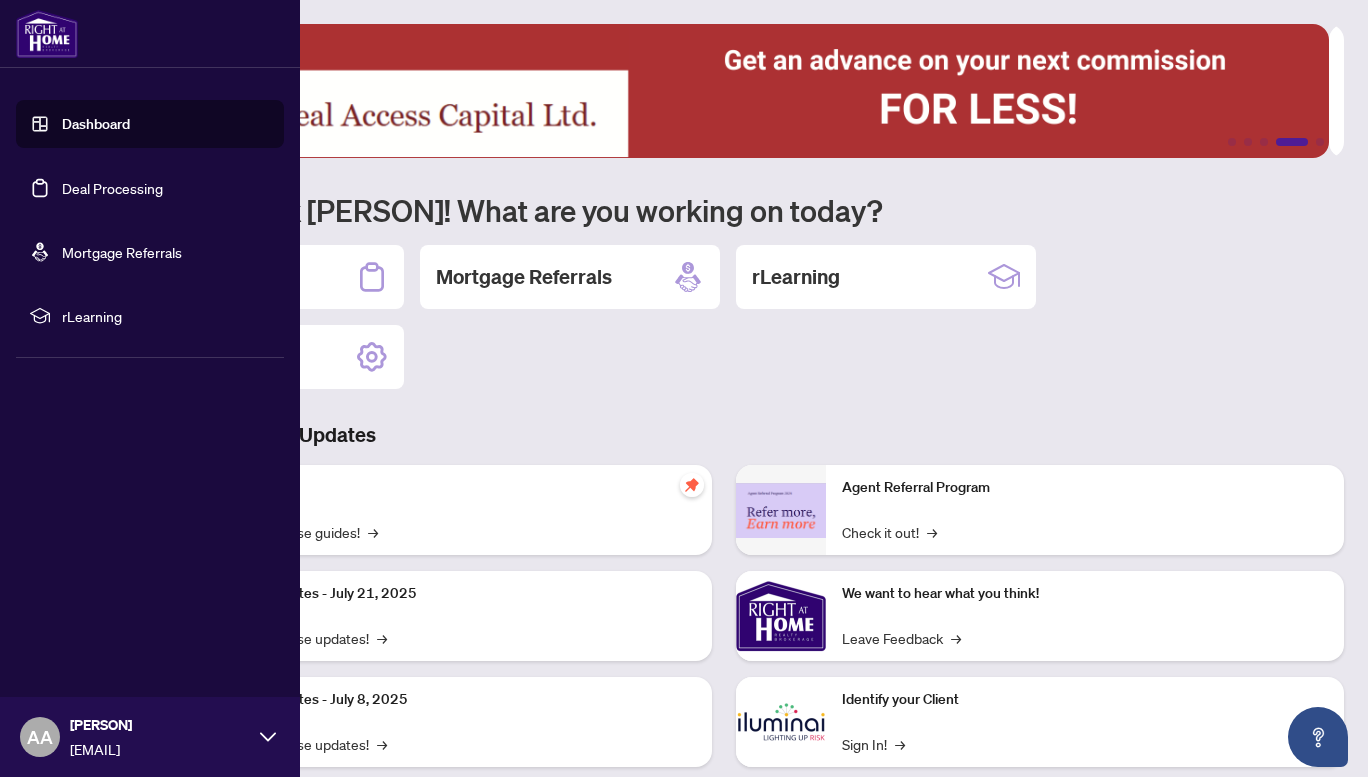 click on "Deal Processing" at bounding box center [112, 188] 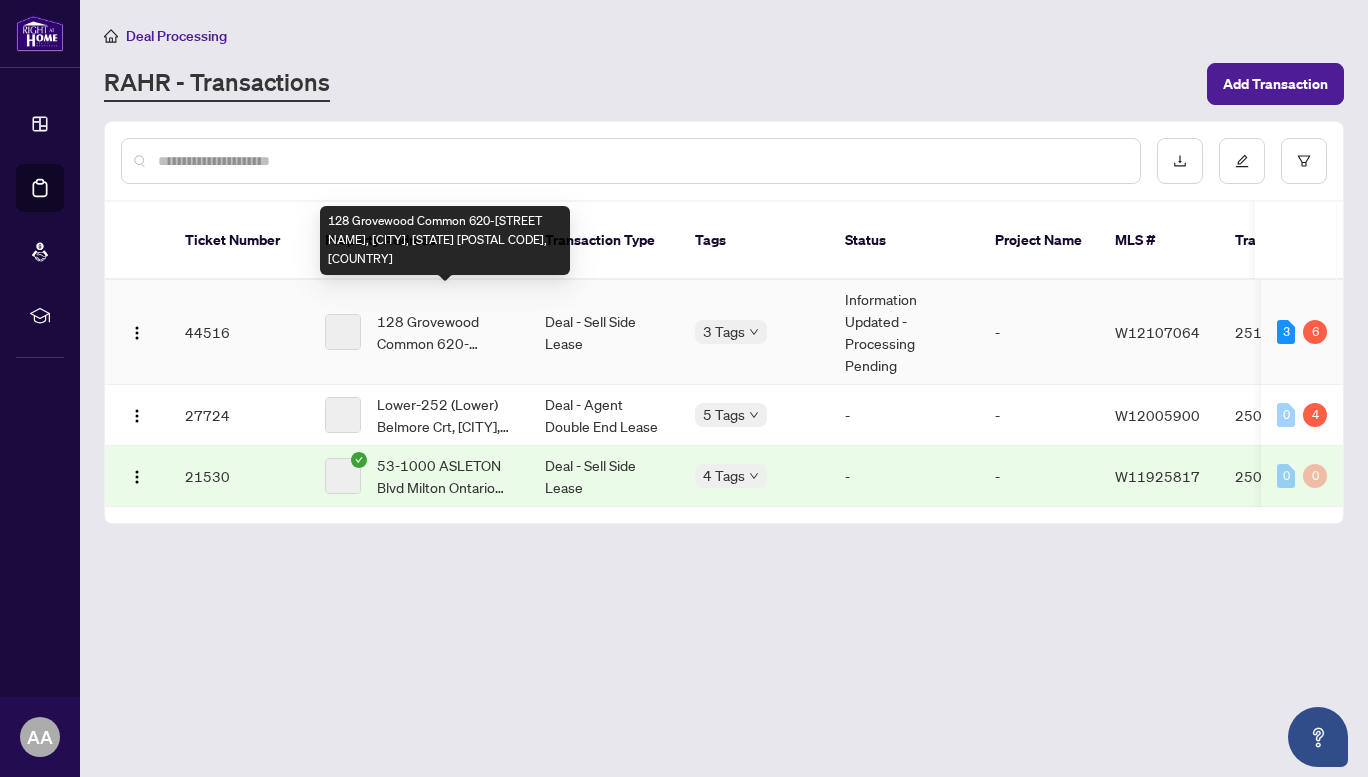 click on "128 Grovewood Common 620-[STREET NAME], [CITY], [STATE] [POSTAL CODE], [COUNTRY]" at bounding box center (445, 332) 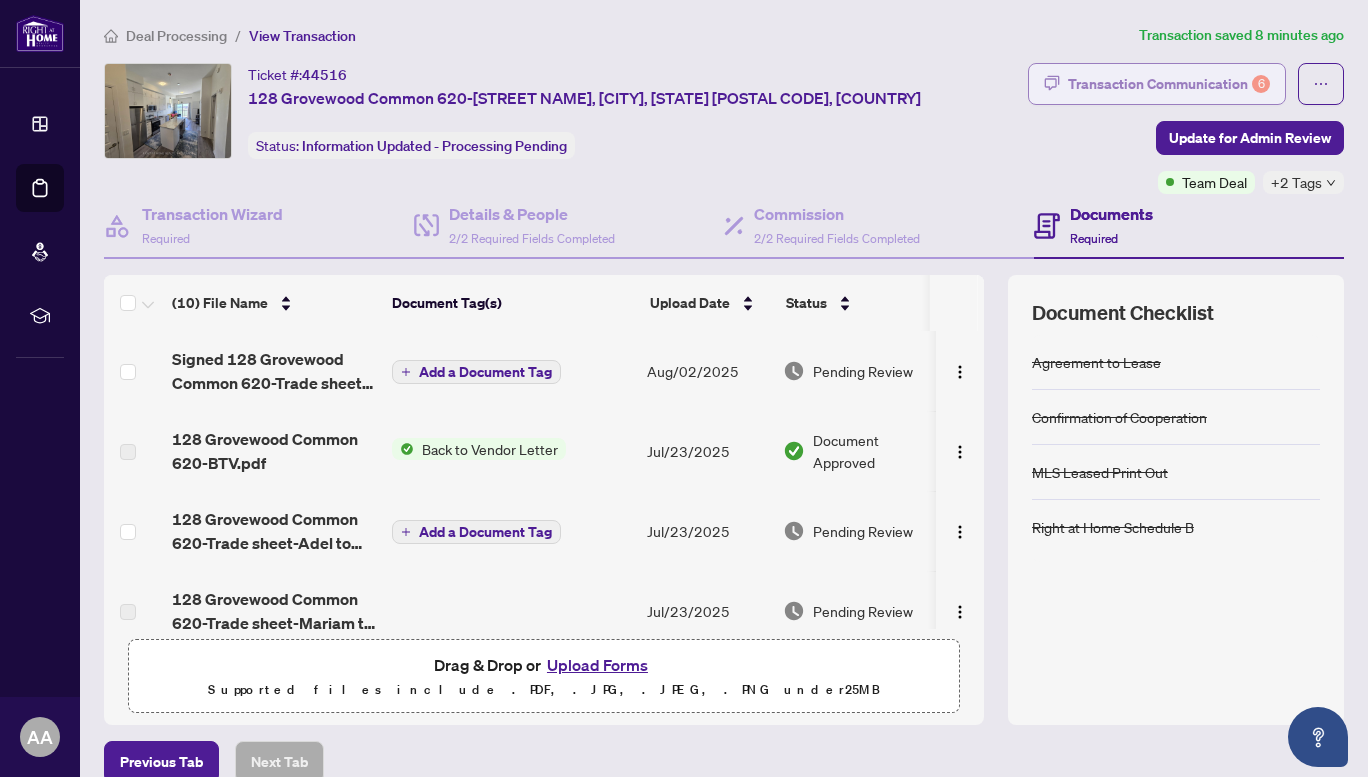 click on "Transaction Communication 6" at bounding box center (1169, 84) 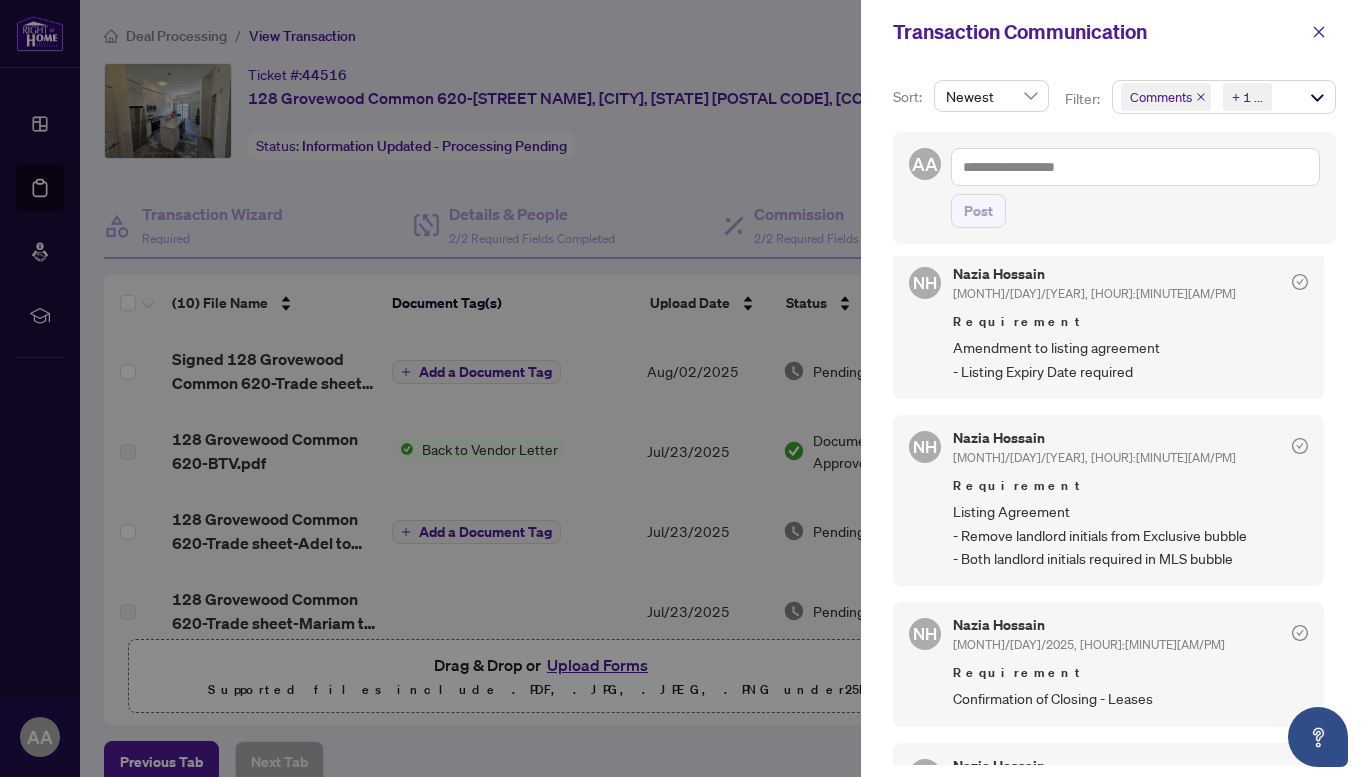 scroll, scrollTop: 136, scrollLeft: 0, axis: vertical 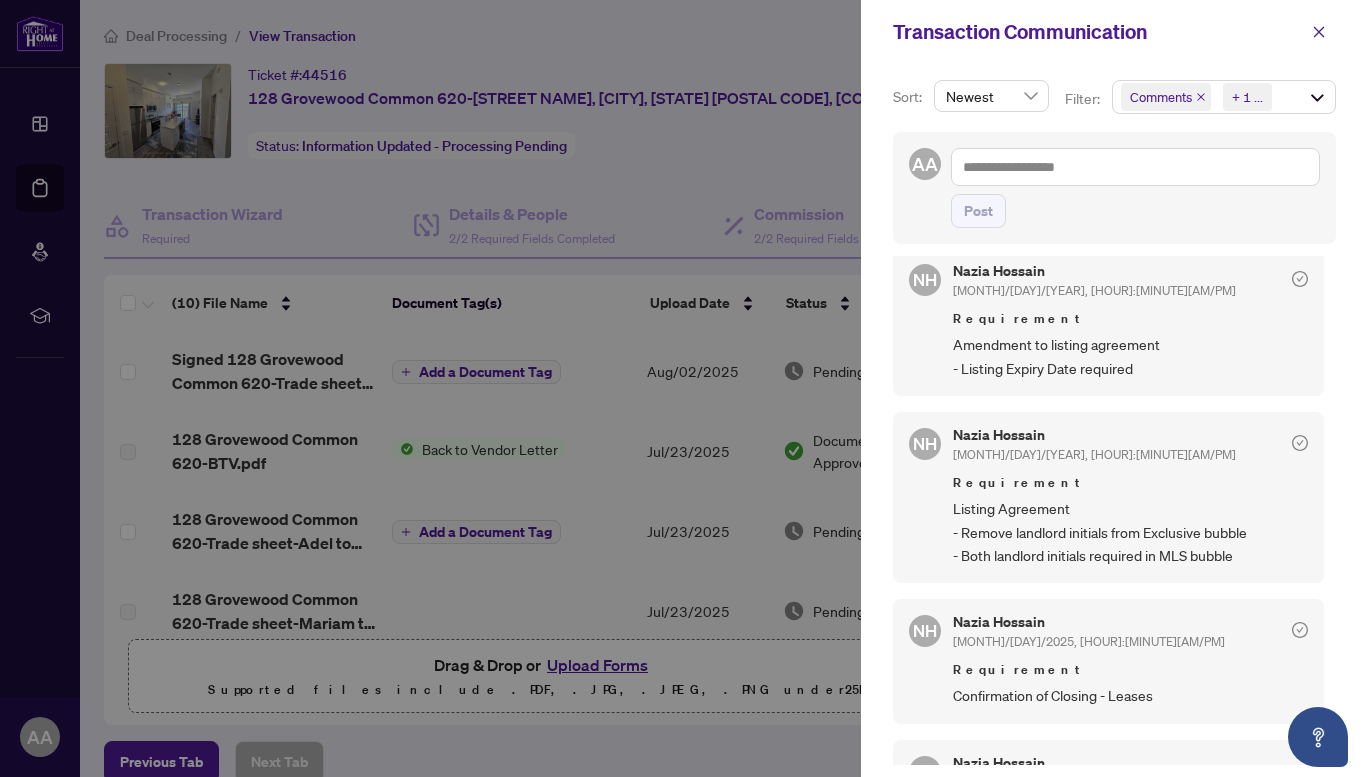 click at bounding box center [684, 388] 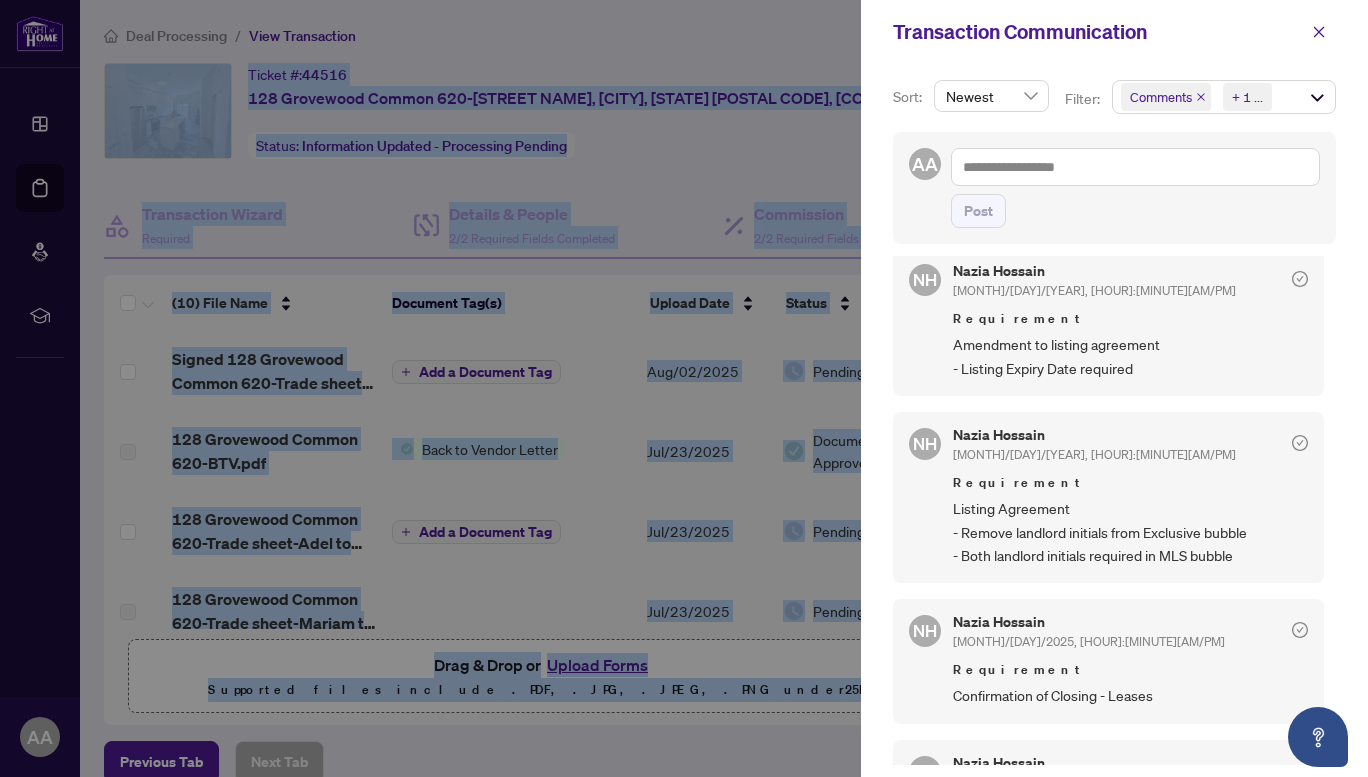scroll, scrollTop: 0, scrollLeft: 0, axis: both 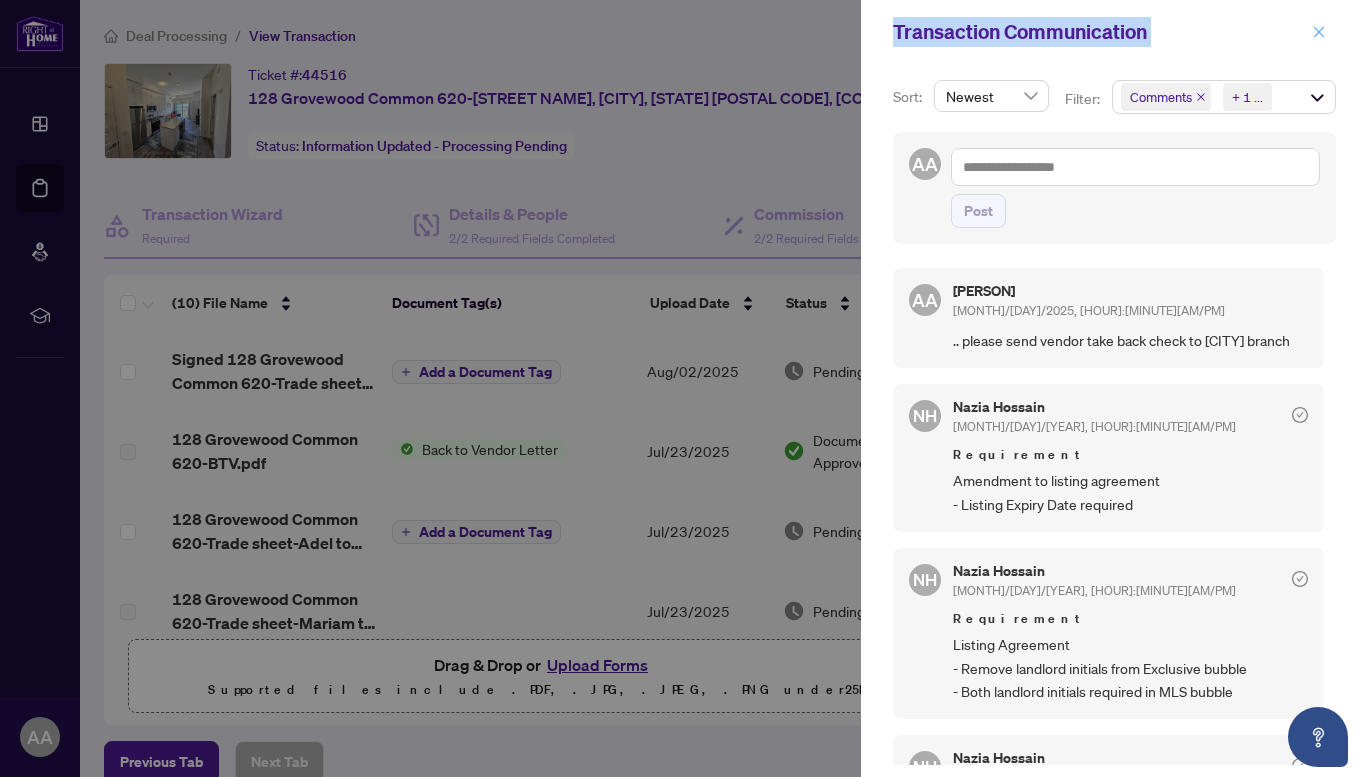 drag, startPoint x: 597, startPoint y: 581, endPoint x: 1318, endPoint y: 30, distance: 907.4371 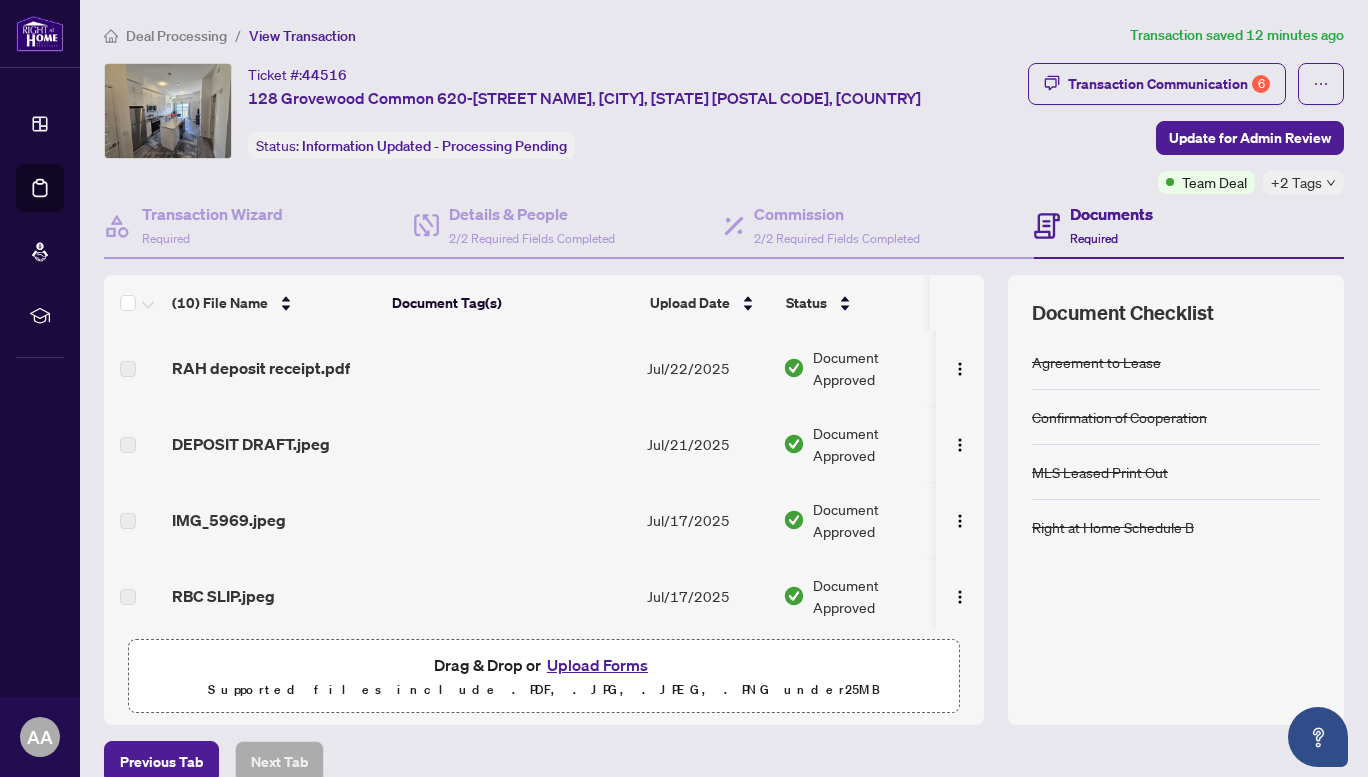 scroll, scrollTop: 493, scrollLeft: 0, axis: vertical 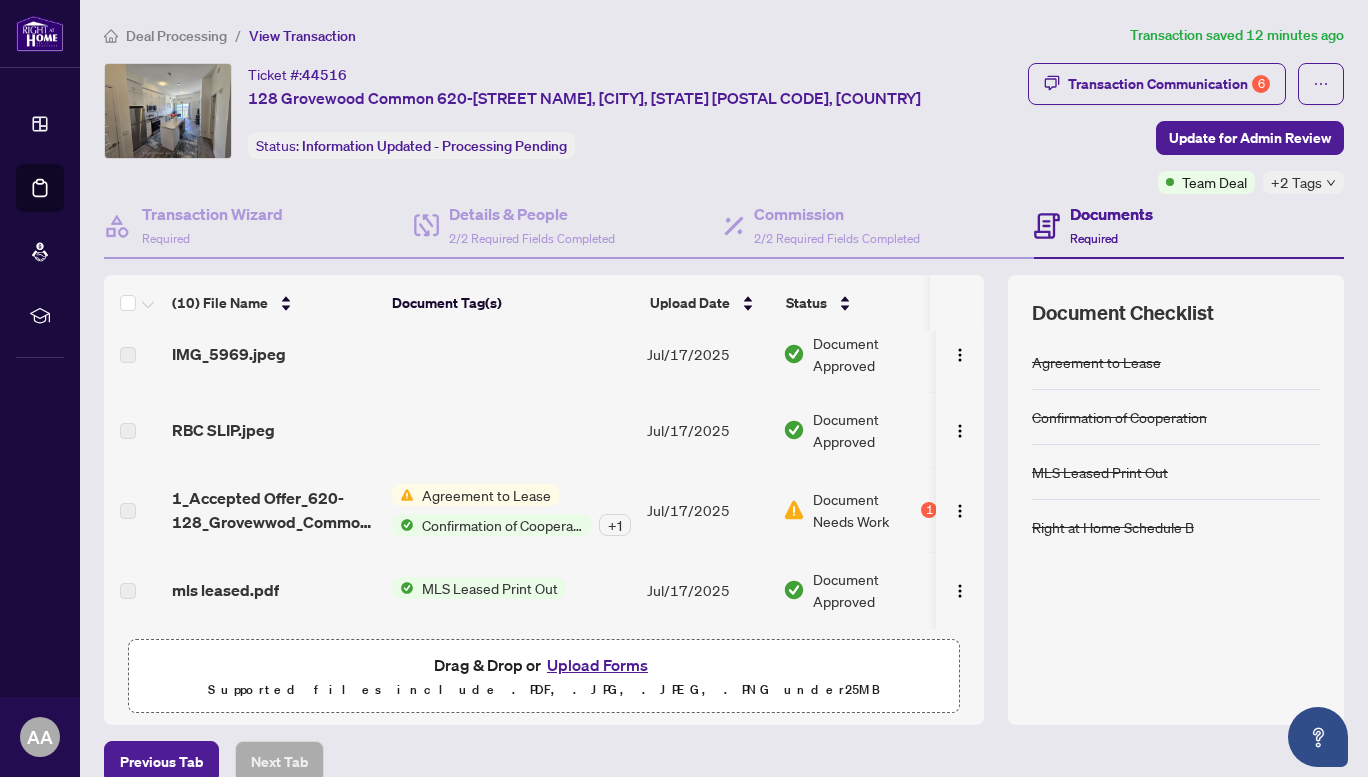 click on "Agreement to Lease" at bounding box center (486, 495) 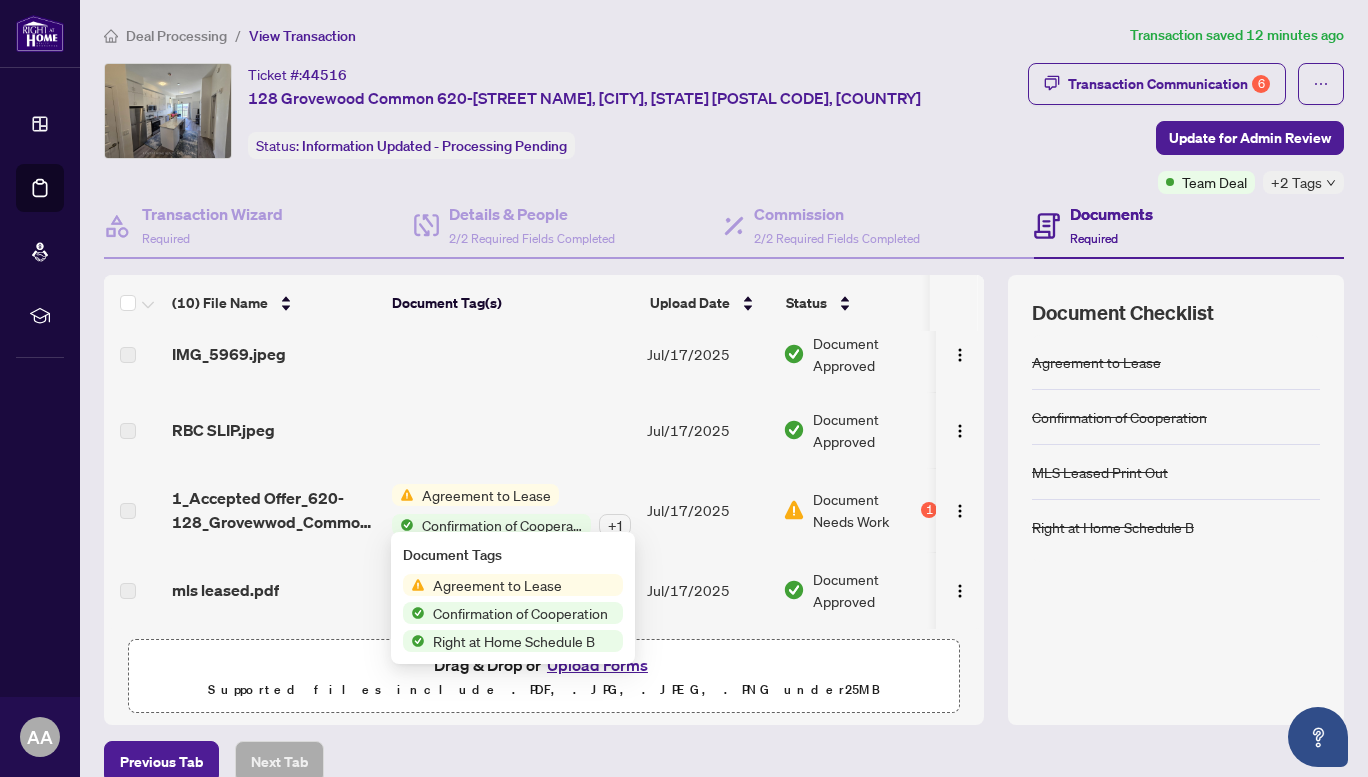 click on "Agreement to Lease" at bounding box center [497, 585] 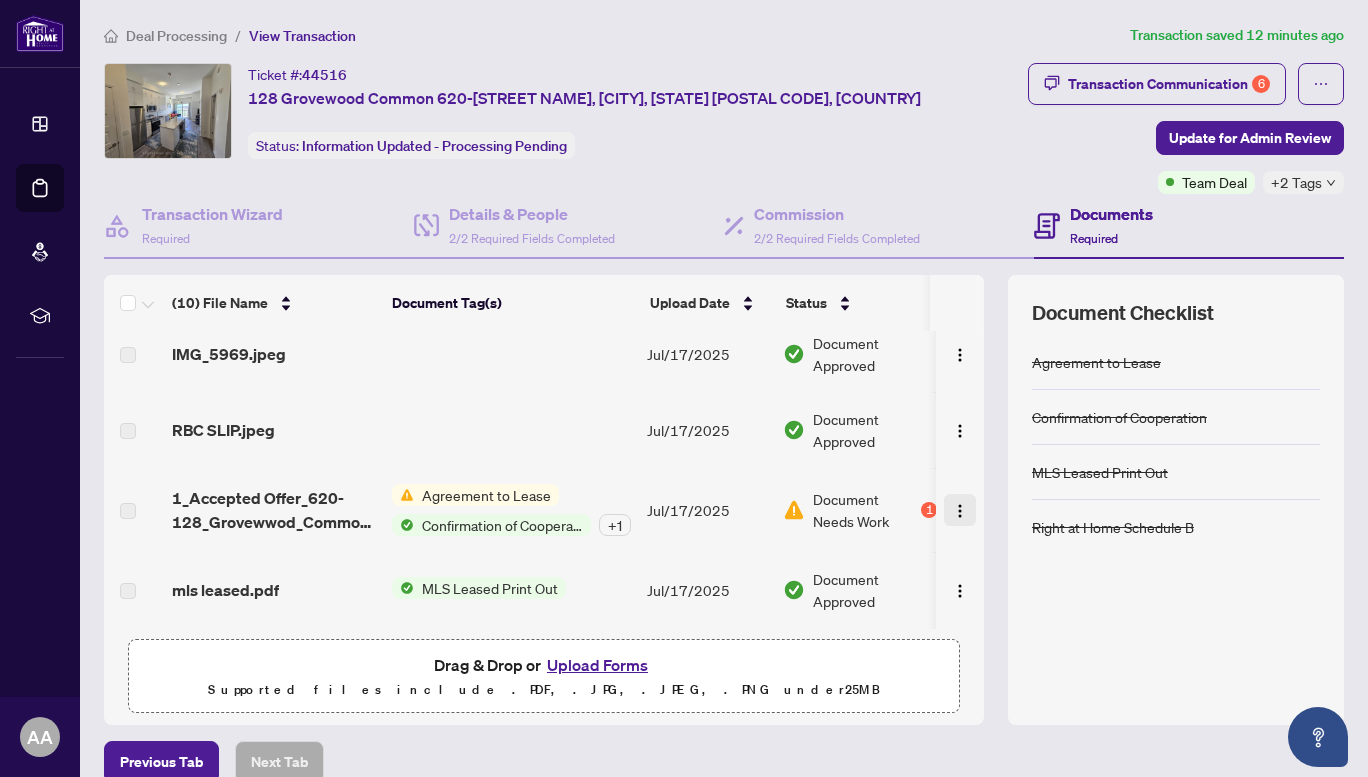 click at bounding box center [960, 510] 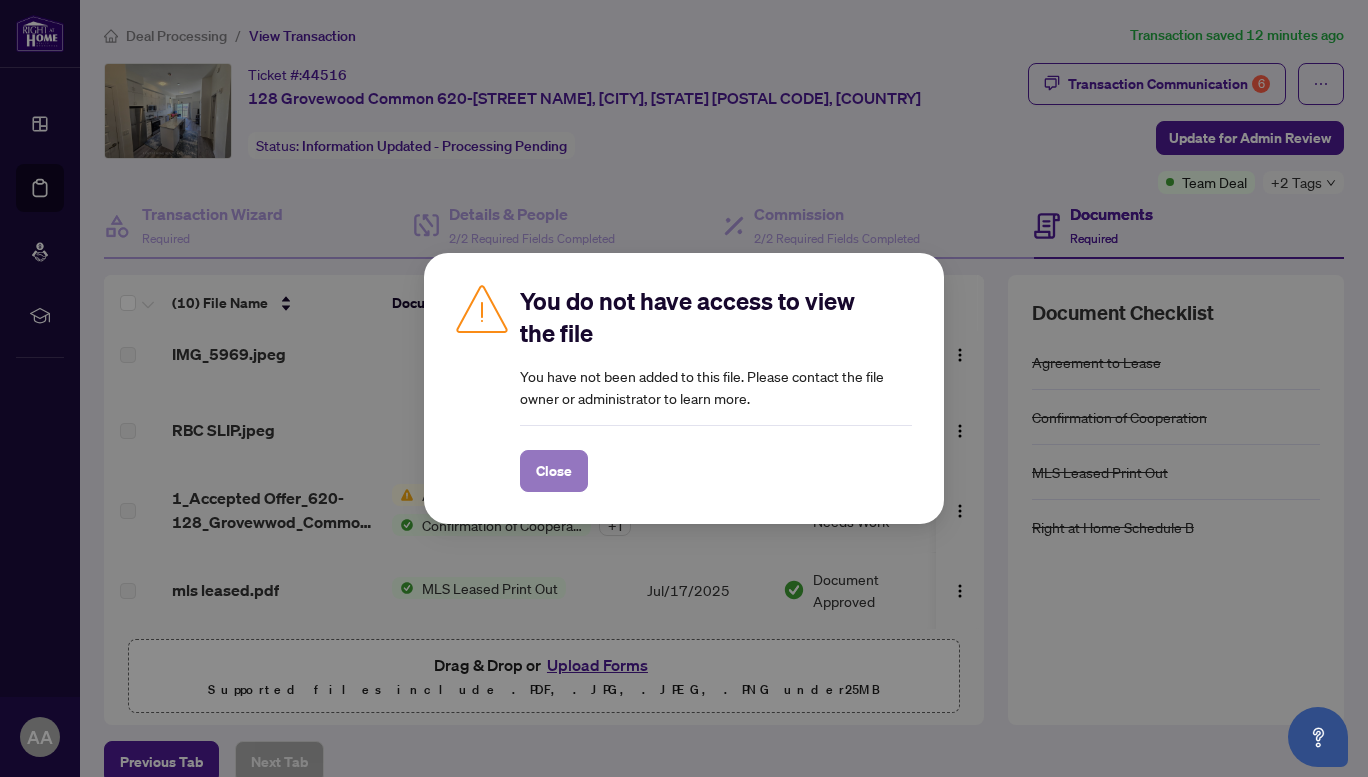 click on "Close" at bounding box center (554, 471) 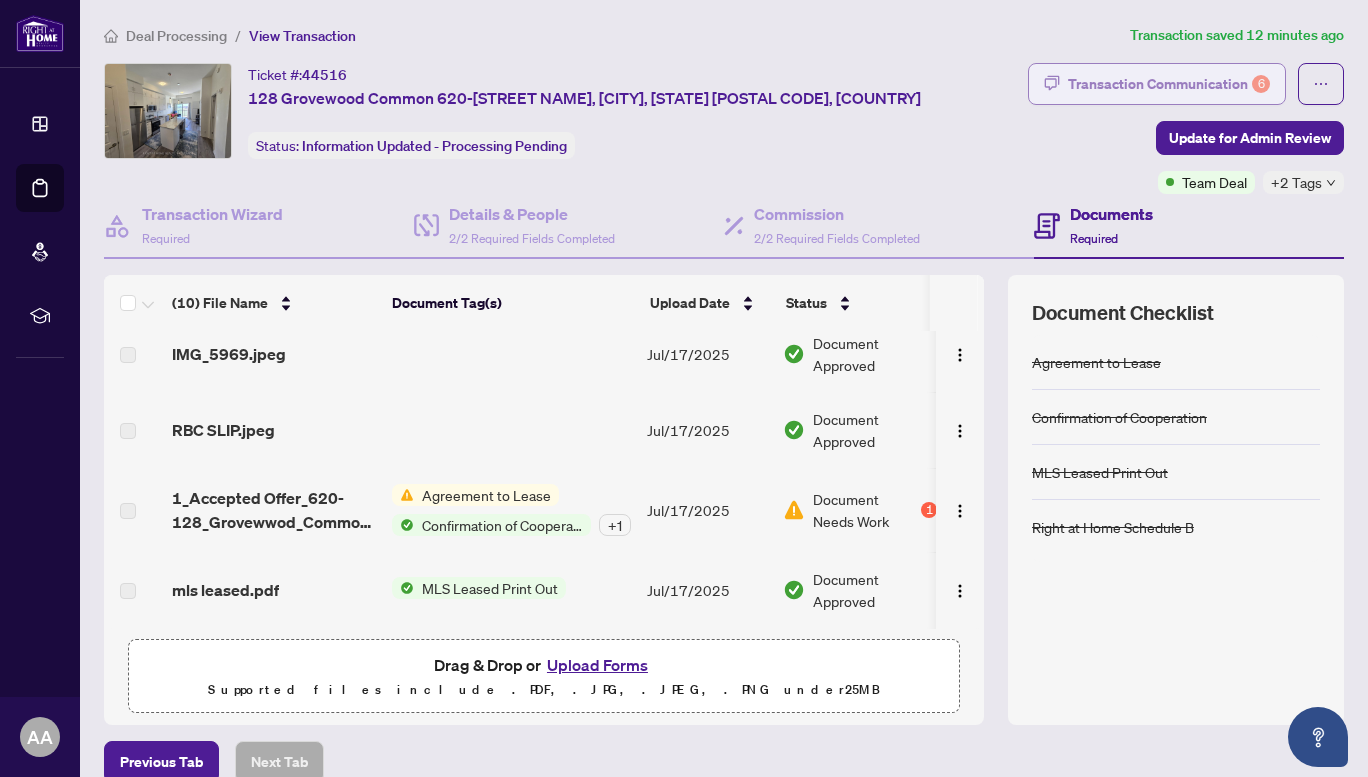click on "Transaction Communication 6" at bounding box center [1169, 84] 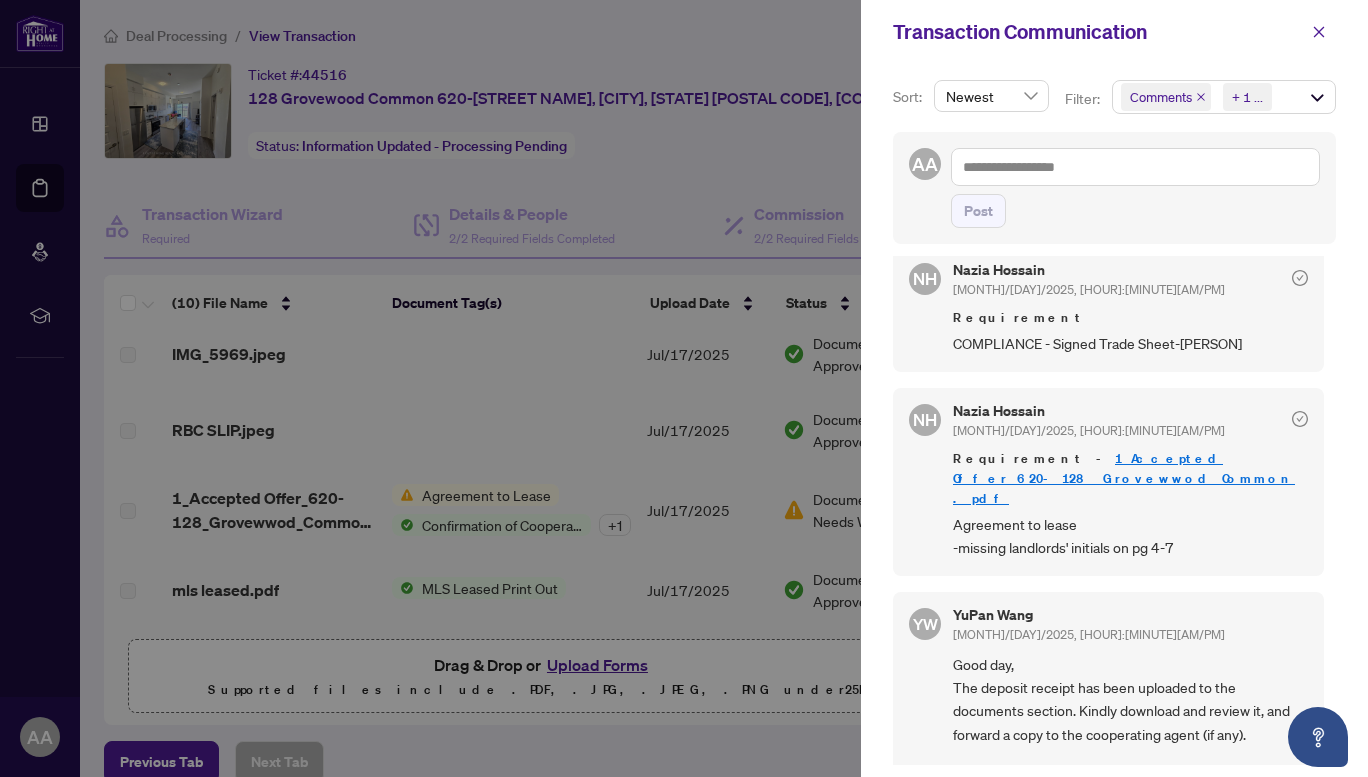 scroll, scrollTop: 1949, scrollLeft: 0, axis: vertical 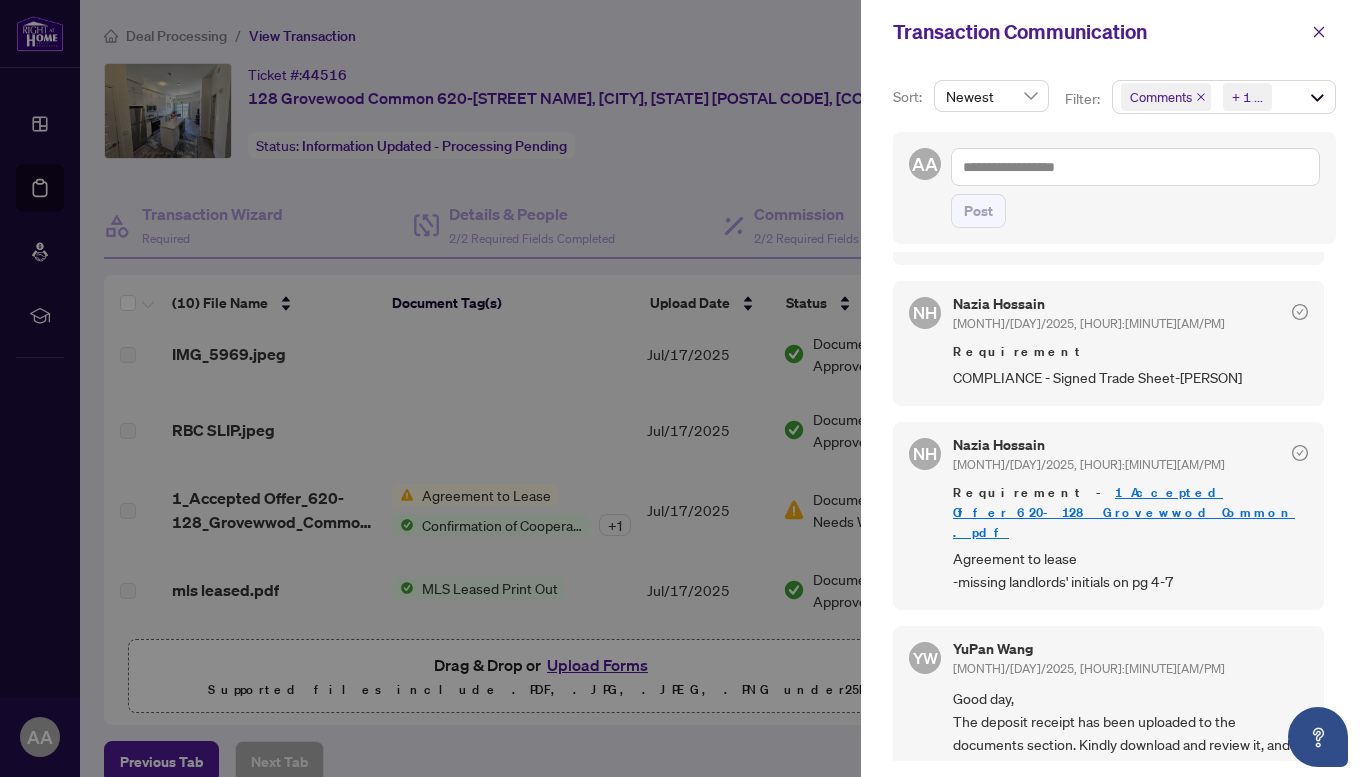 click at bounding box center (684, 388) 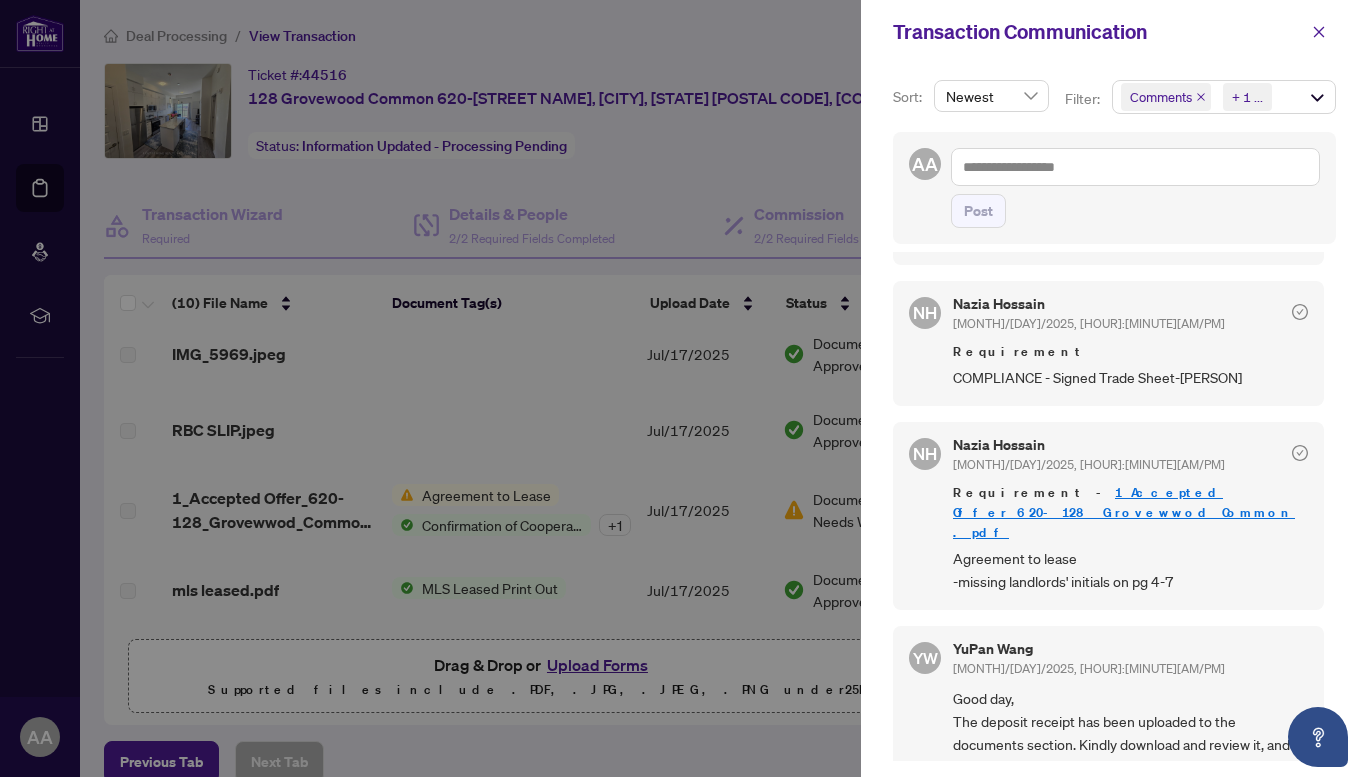 drag, startPoint x: 1320, startPoint y: 31, endPoint x: 1062, endPoint y: 175, distance: 295.46573 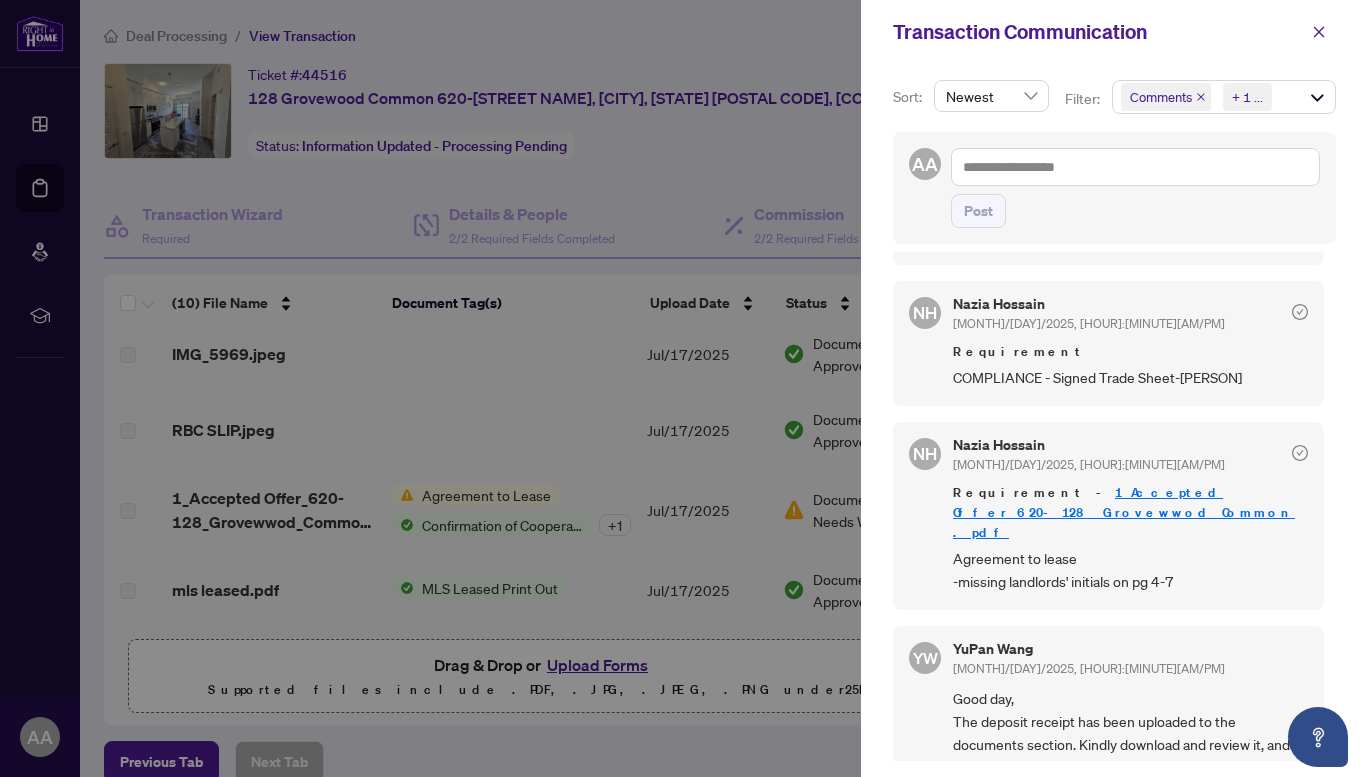 click at bounding box center [684, 388] 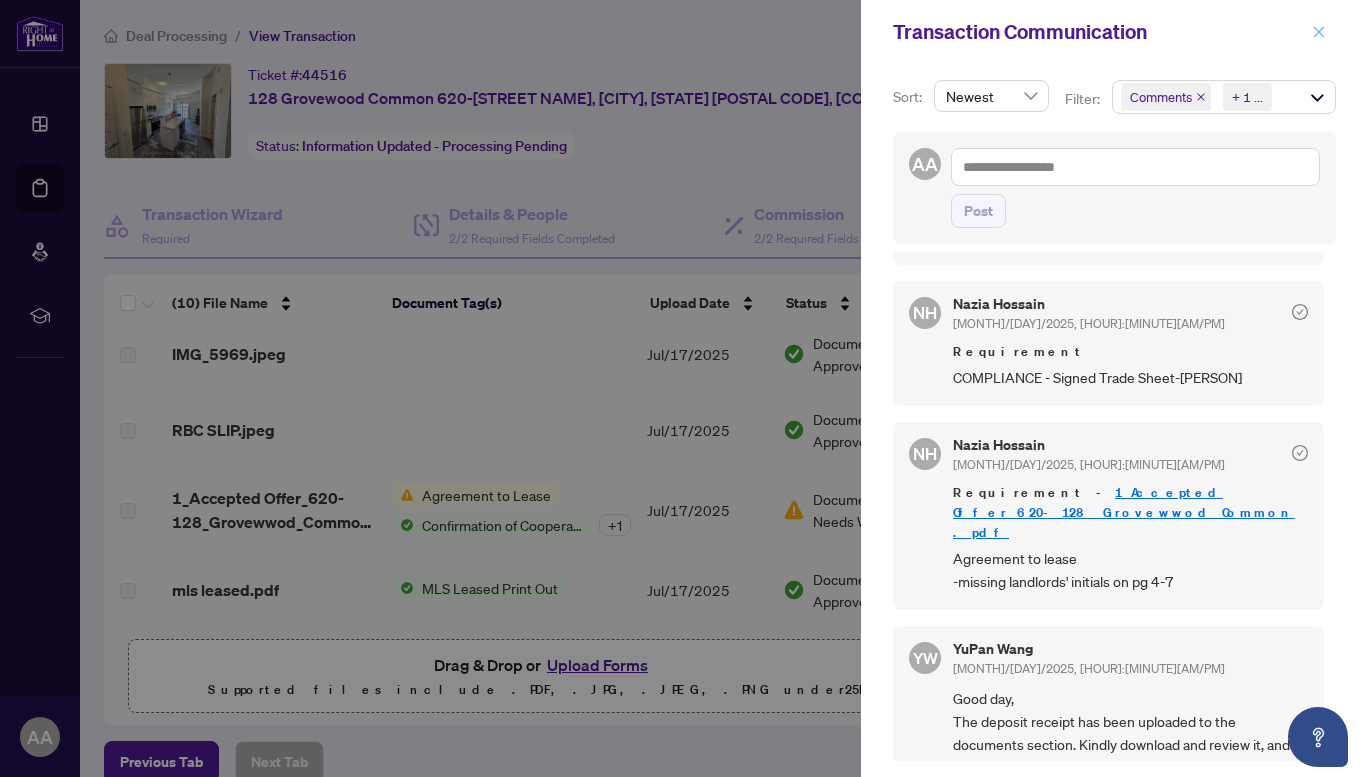 click 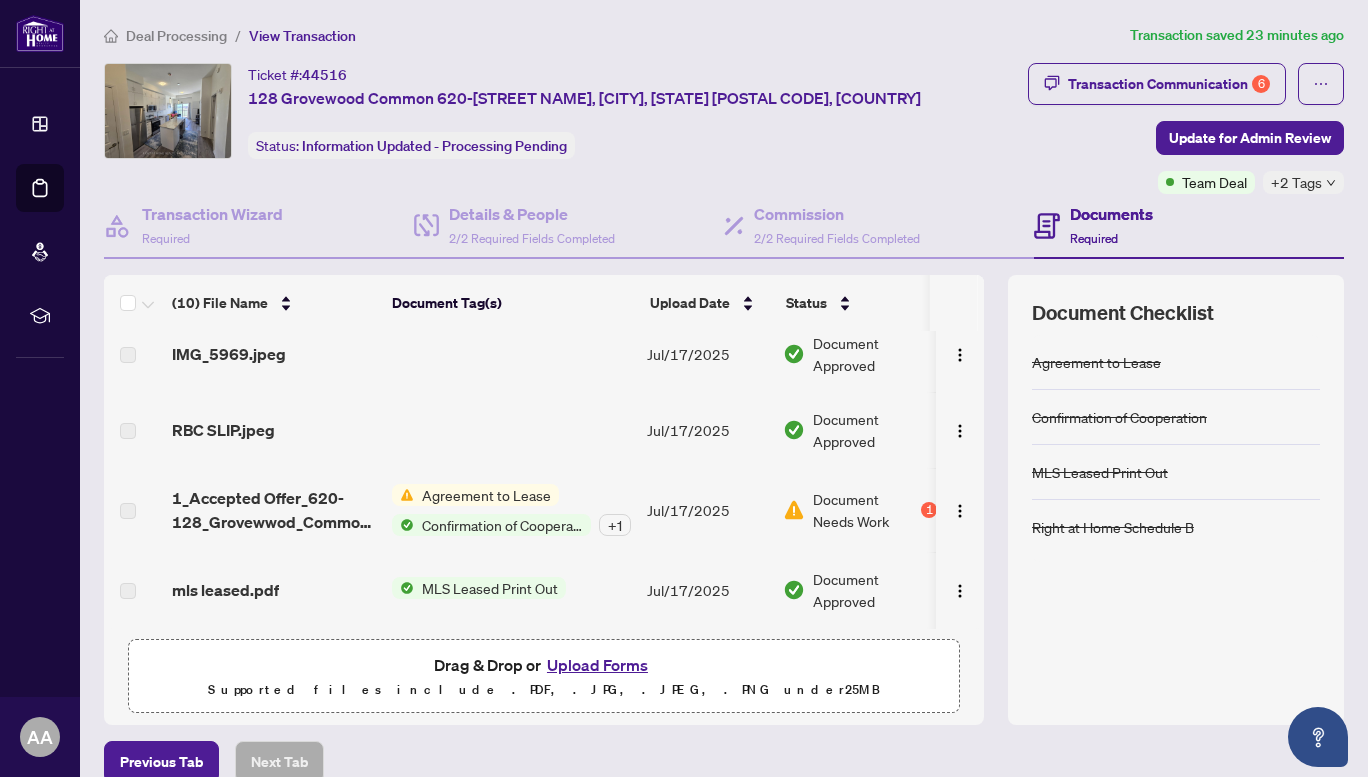 scroll, scrollTop: 98, scrollLeft: 0, axis: vertical 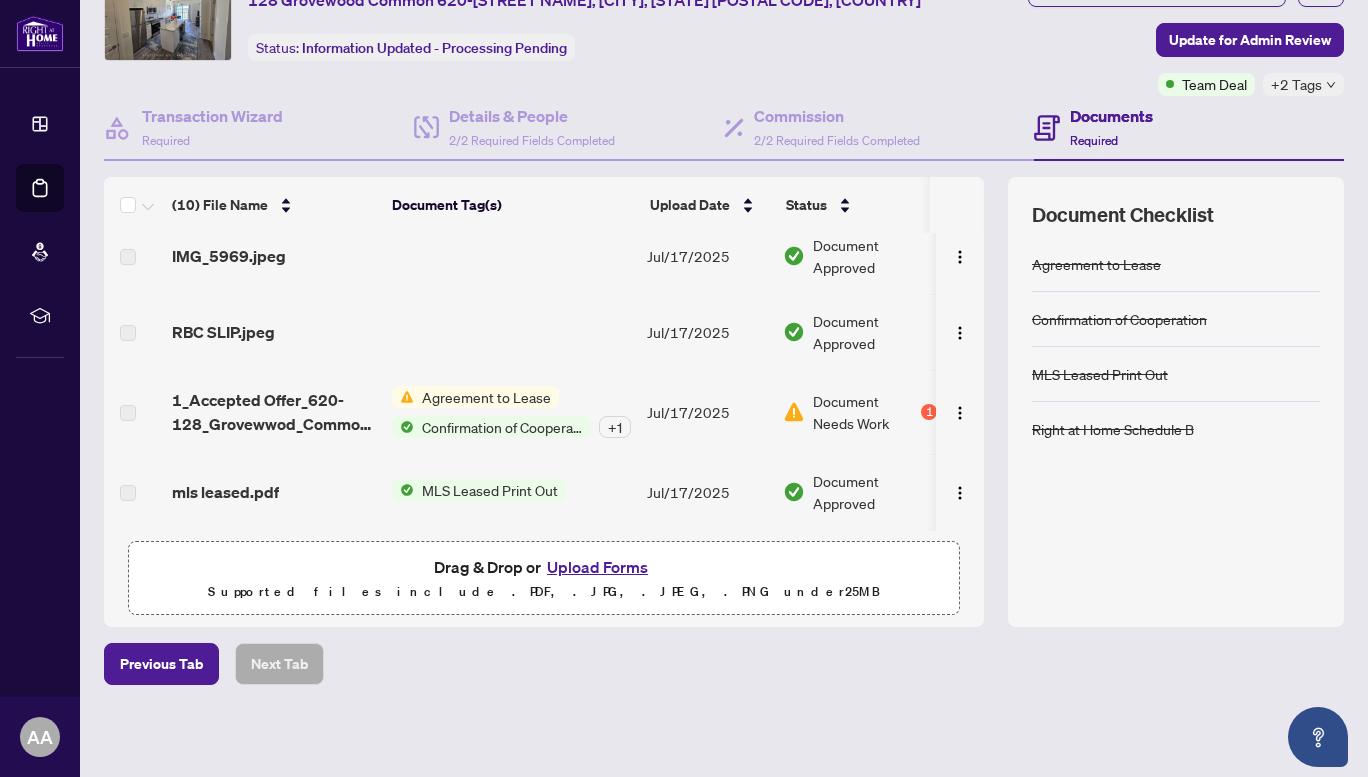 click on "Upload Forms" at bounding box center [597, 567] 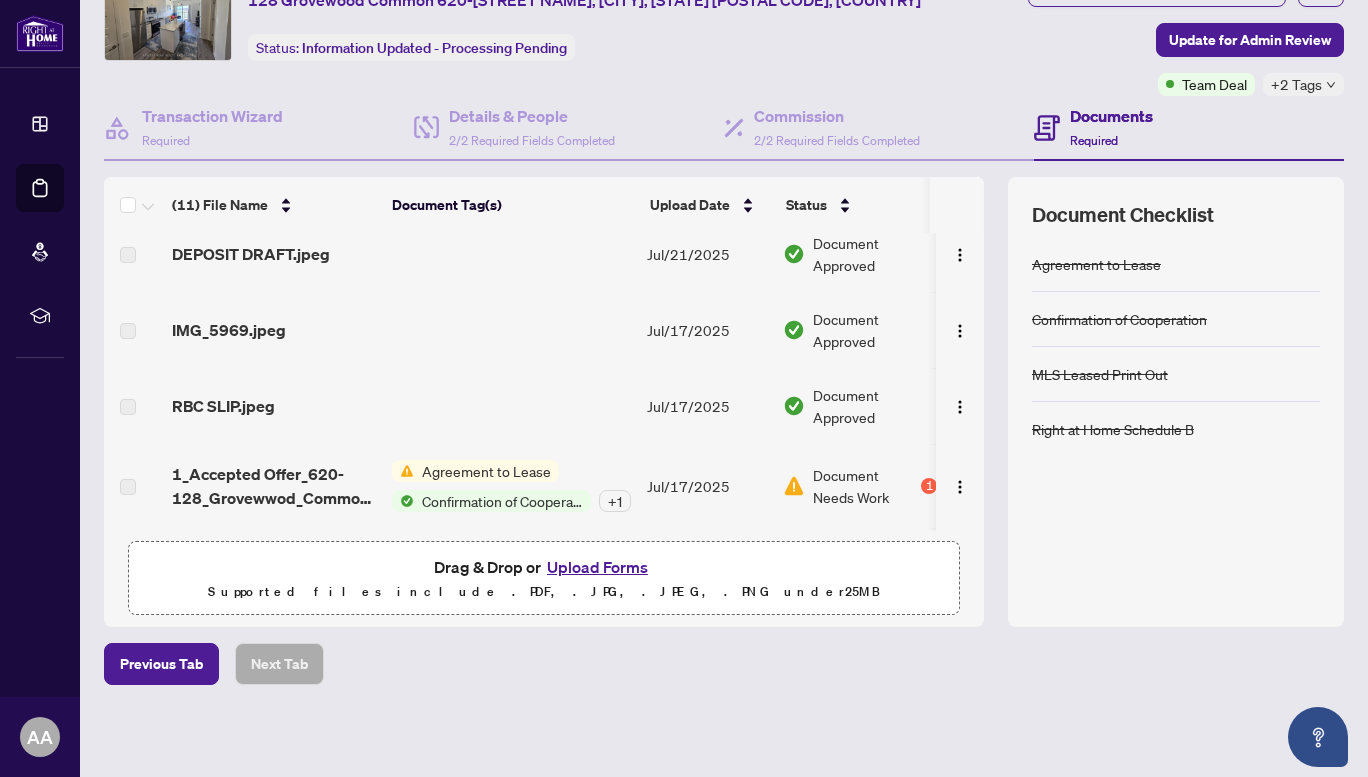 scroll, scrollTop: 0, scrollLeft: 0, axis: both 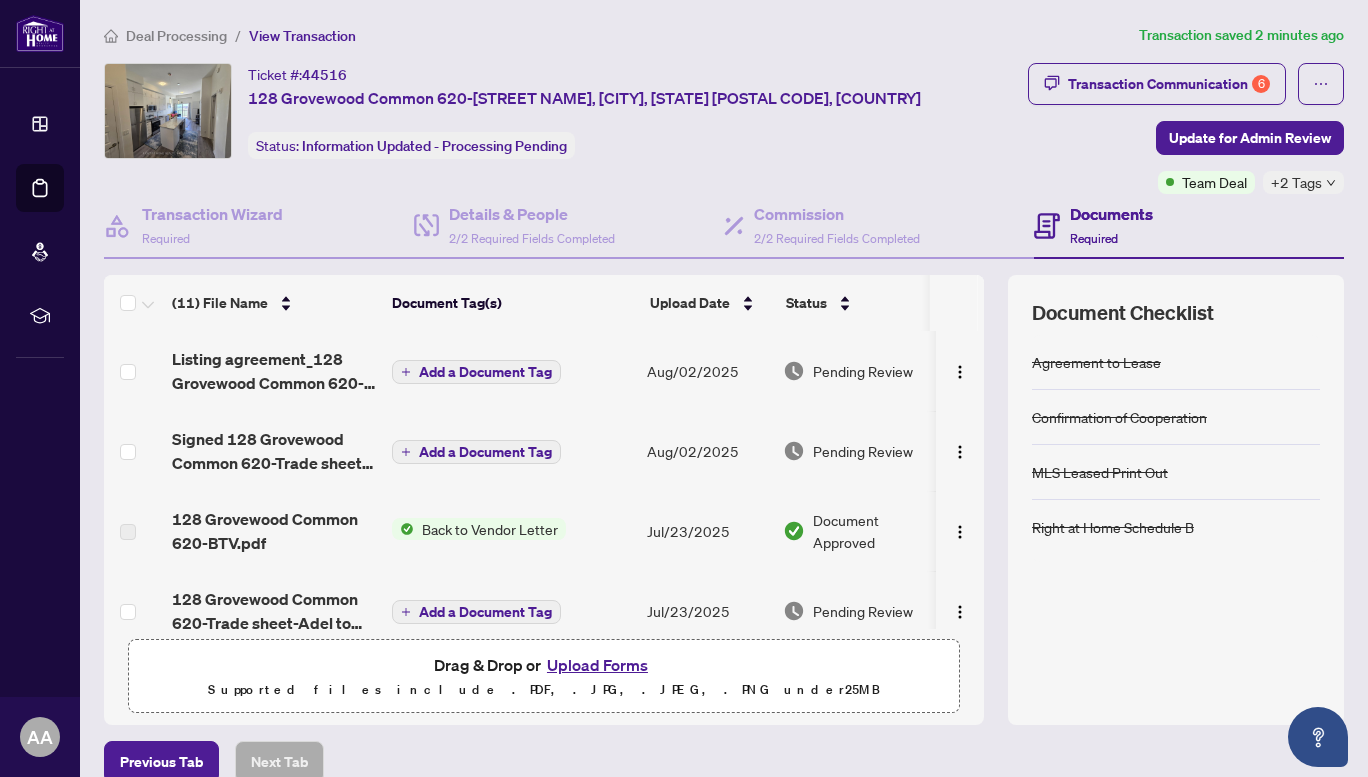 click on "Upload Forms" at bounding box center (597, 665) 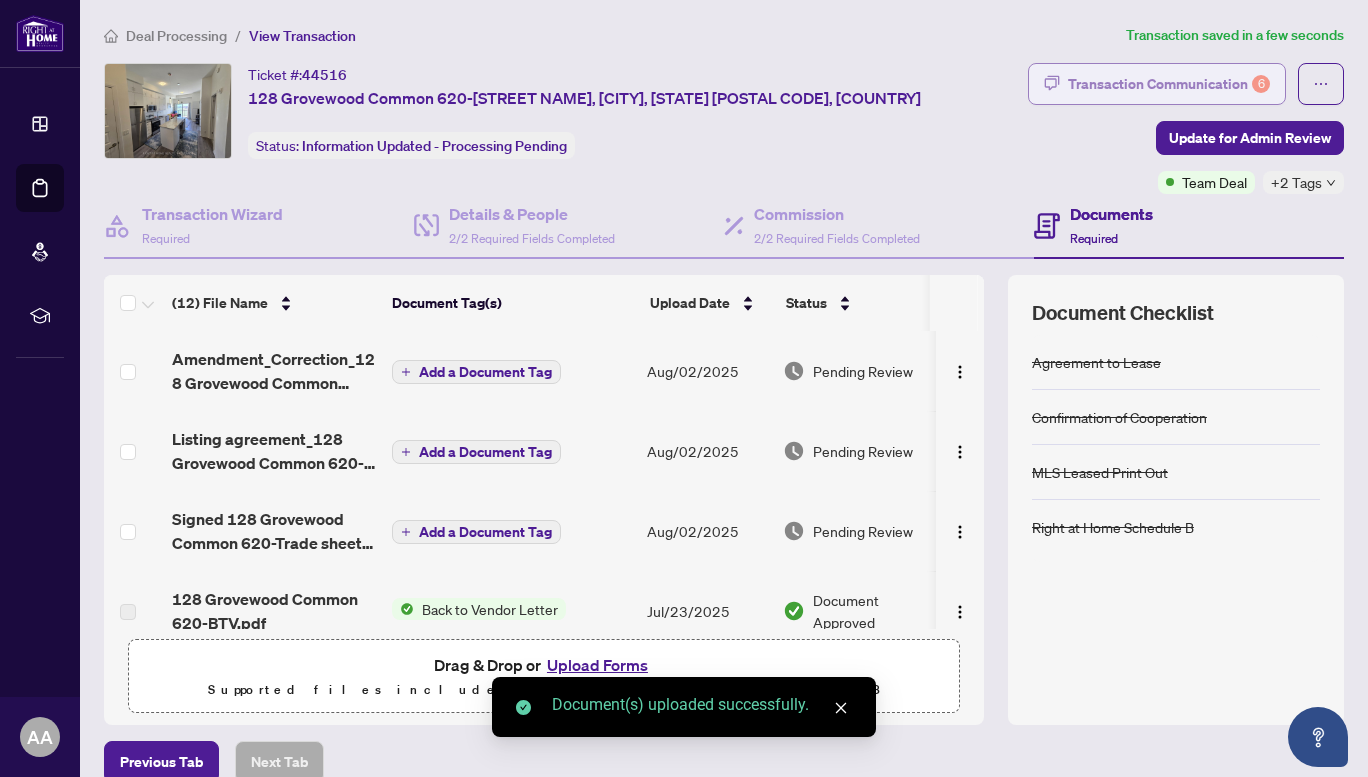 click on "Transaction Communication 6" at bounding box center (1169, 84) 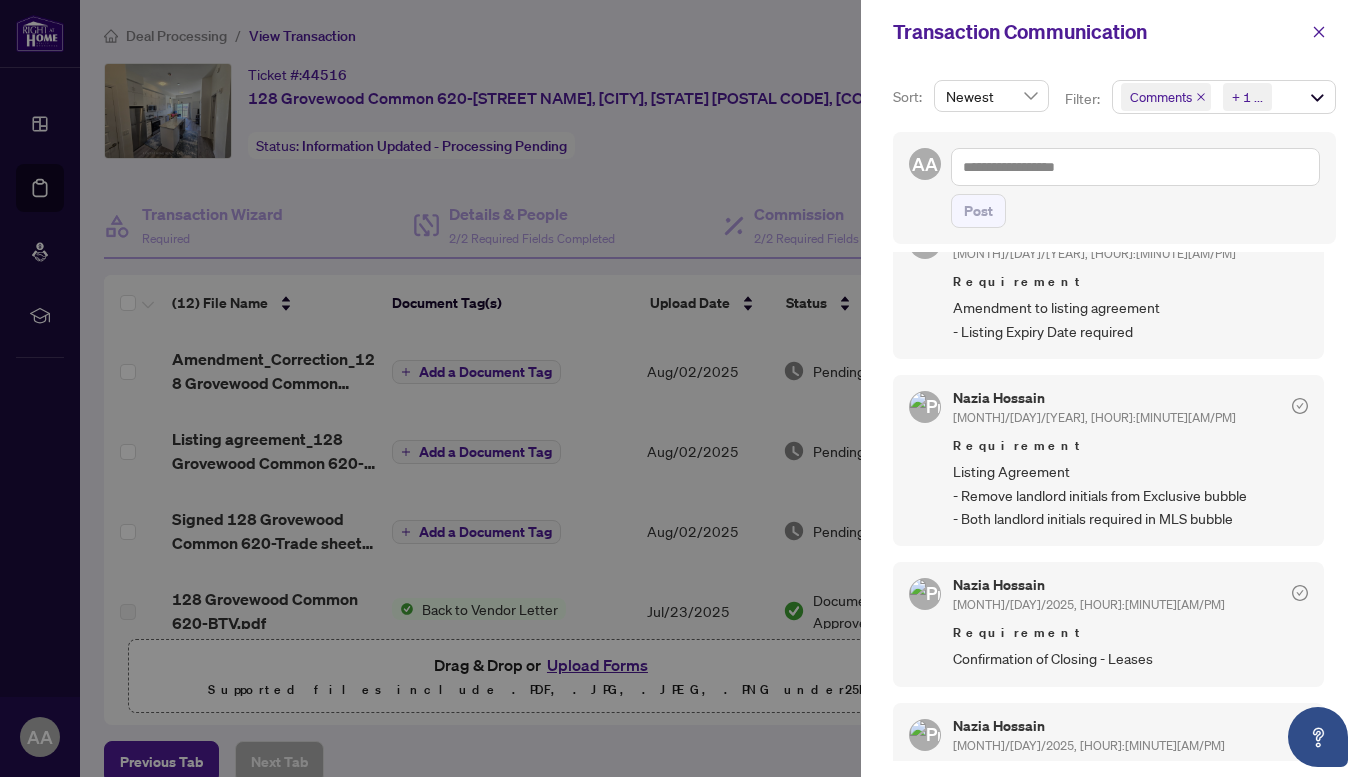 scroll, scrollTop: 0, scrollLeft: 0, axis: both 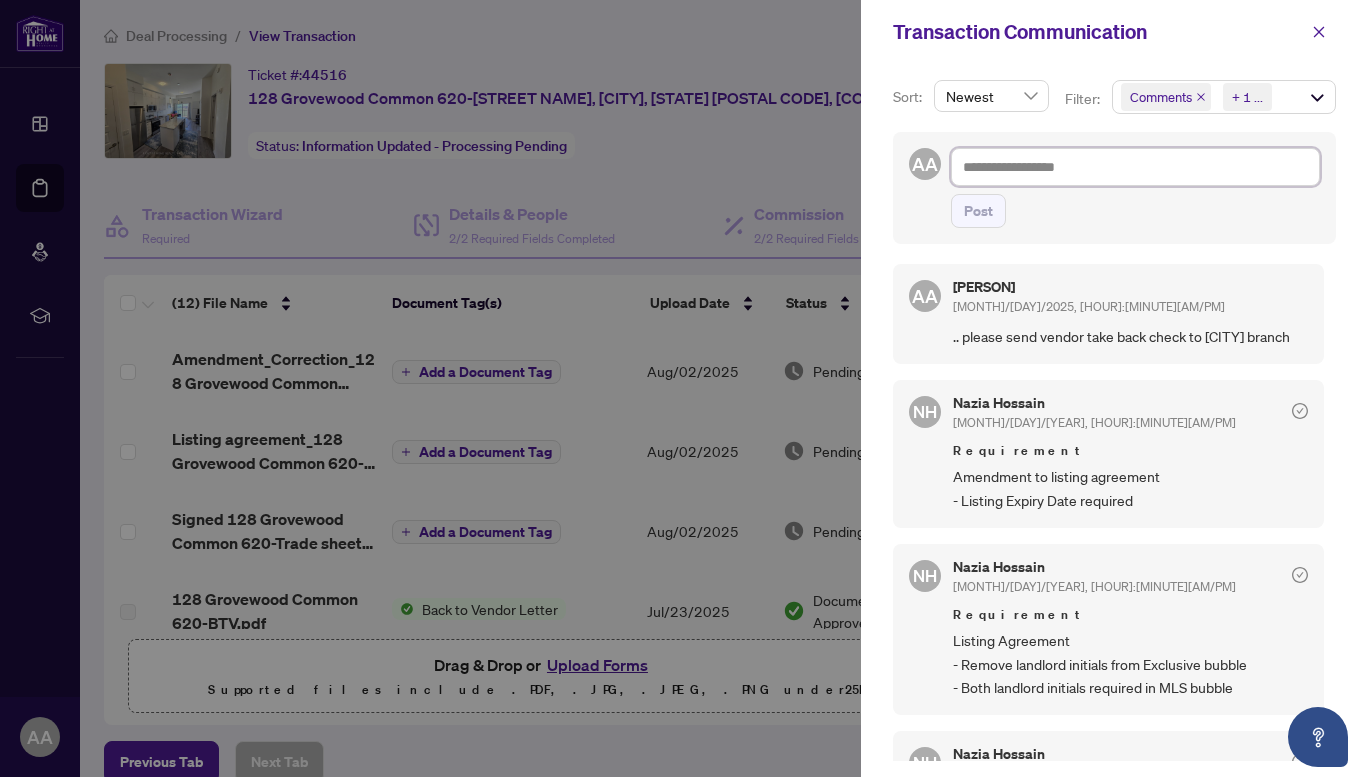 click at bounding box center [1135, 167] 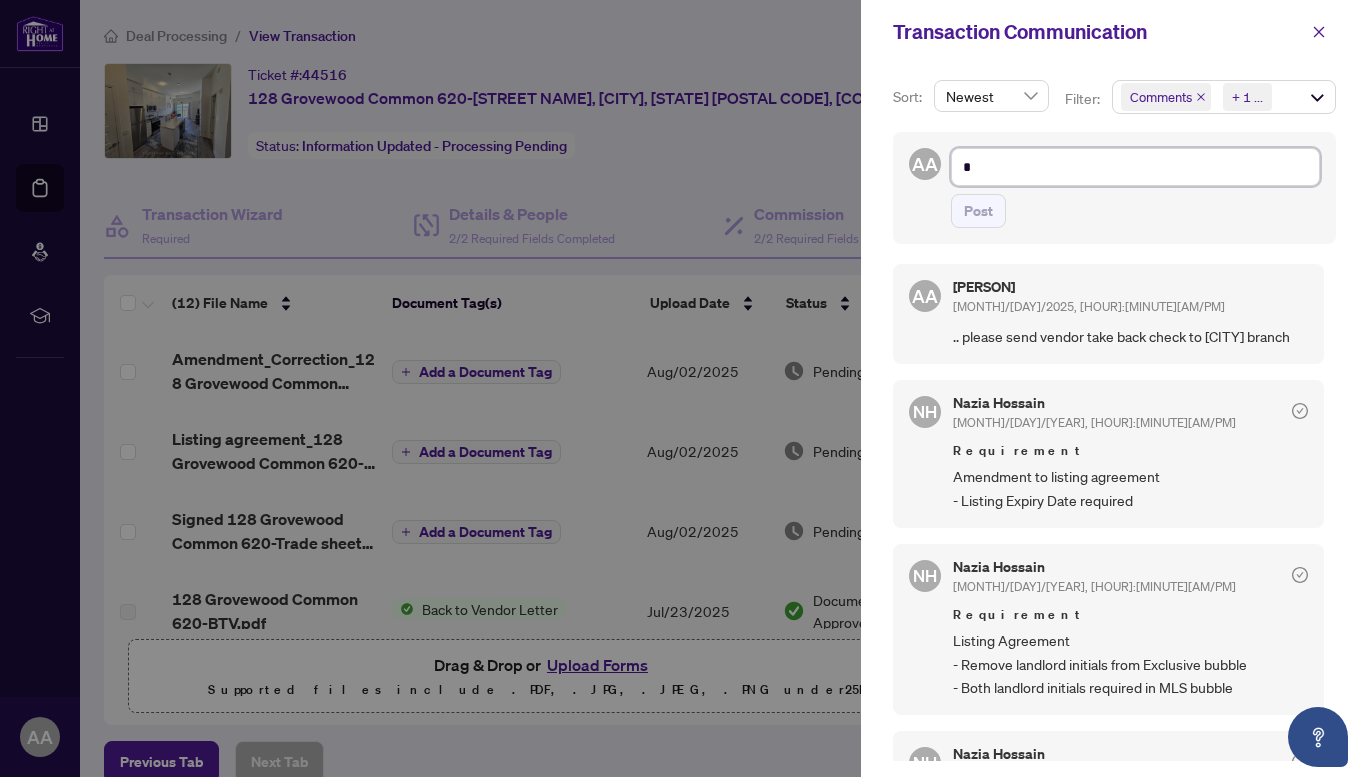 type on "*" 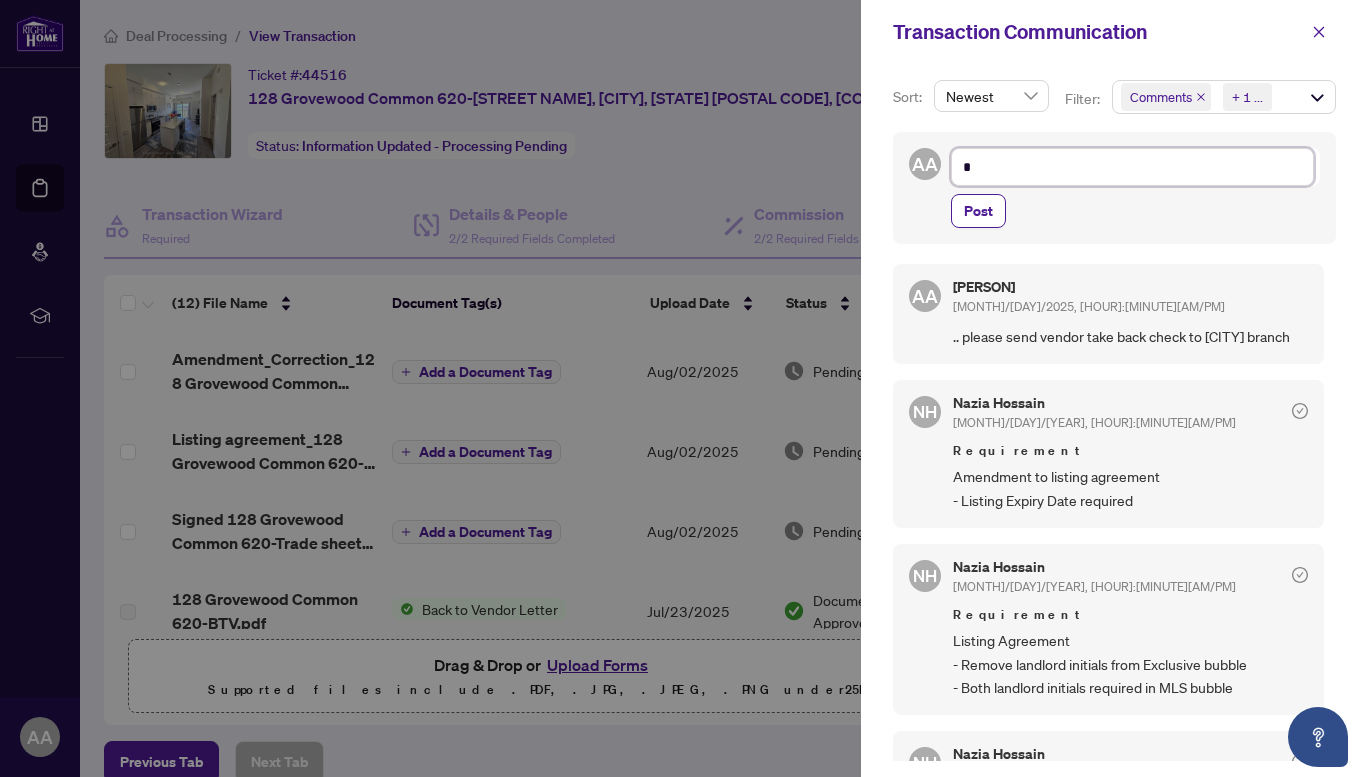 type on "**" 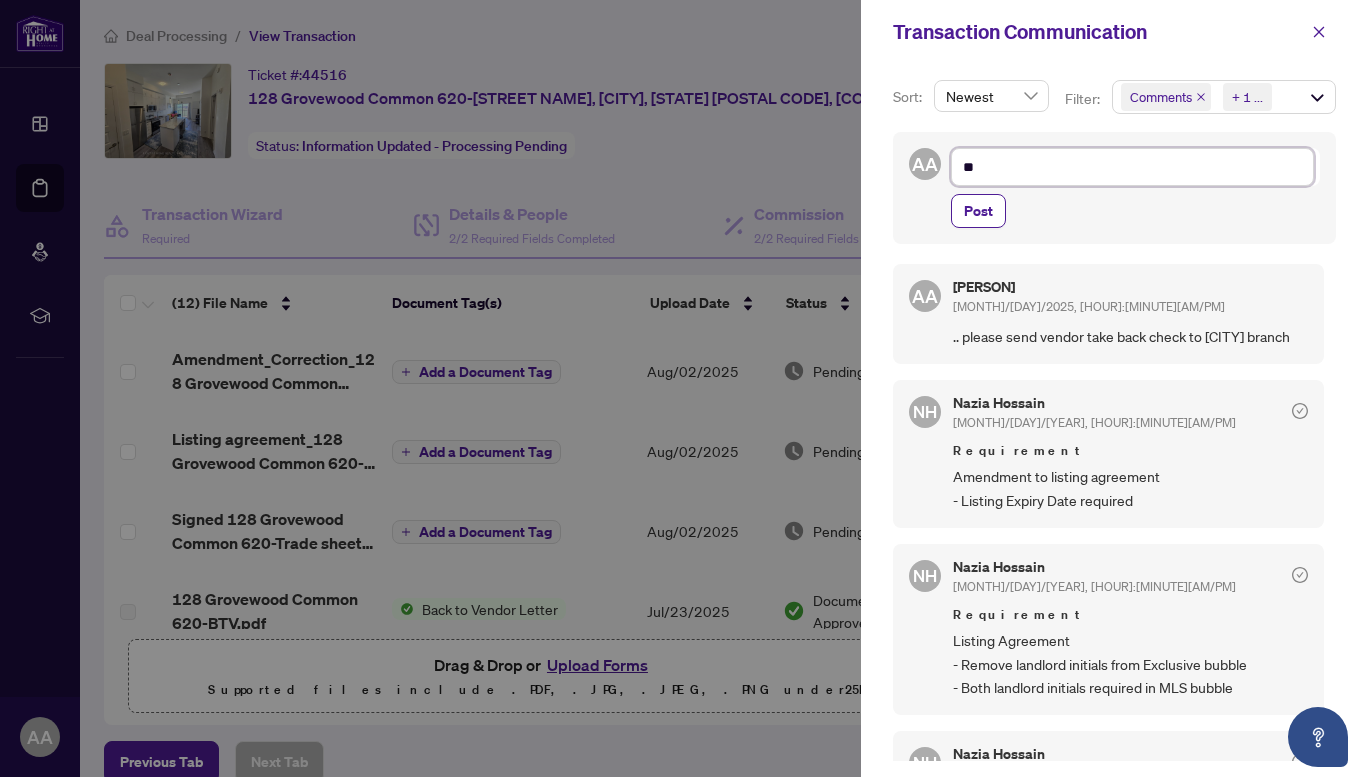 type on "***" 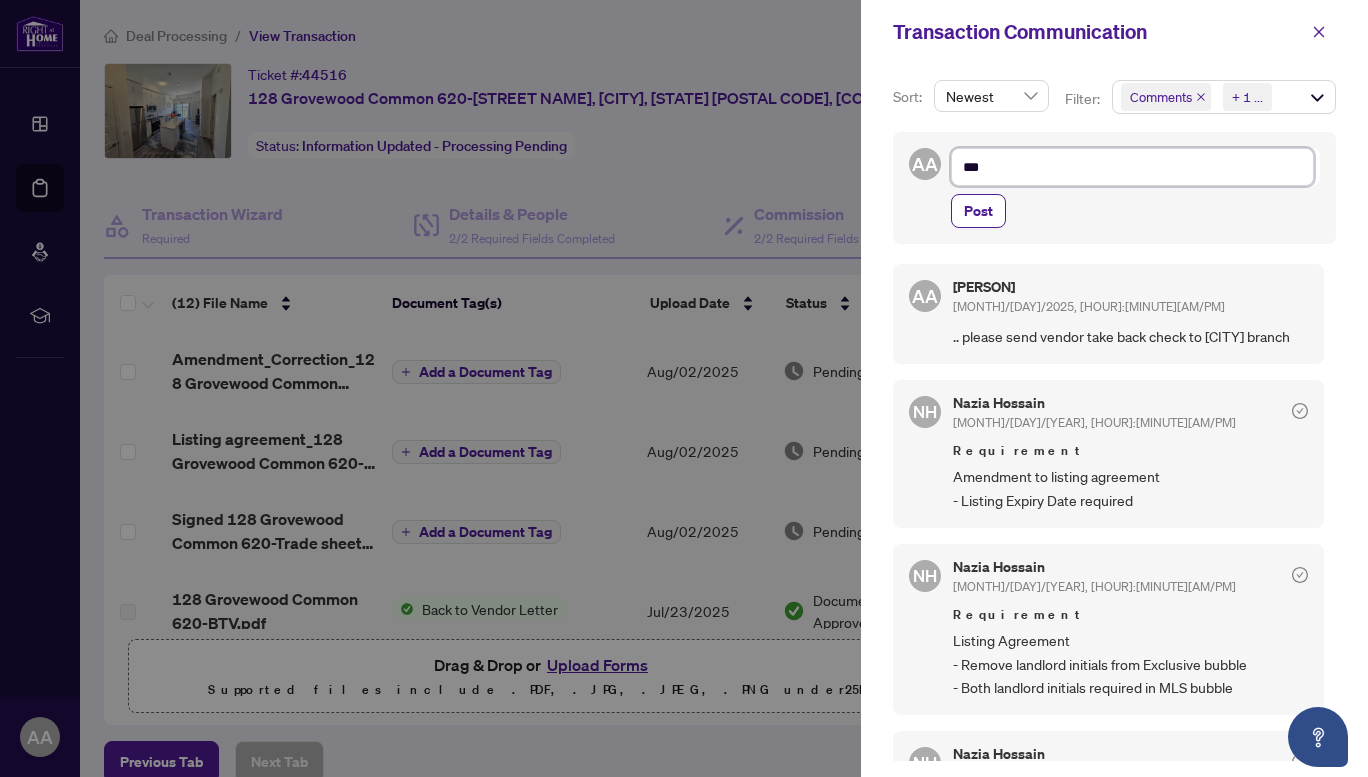 type on "***" 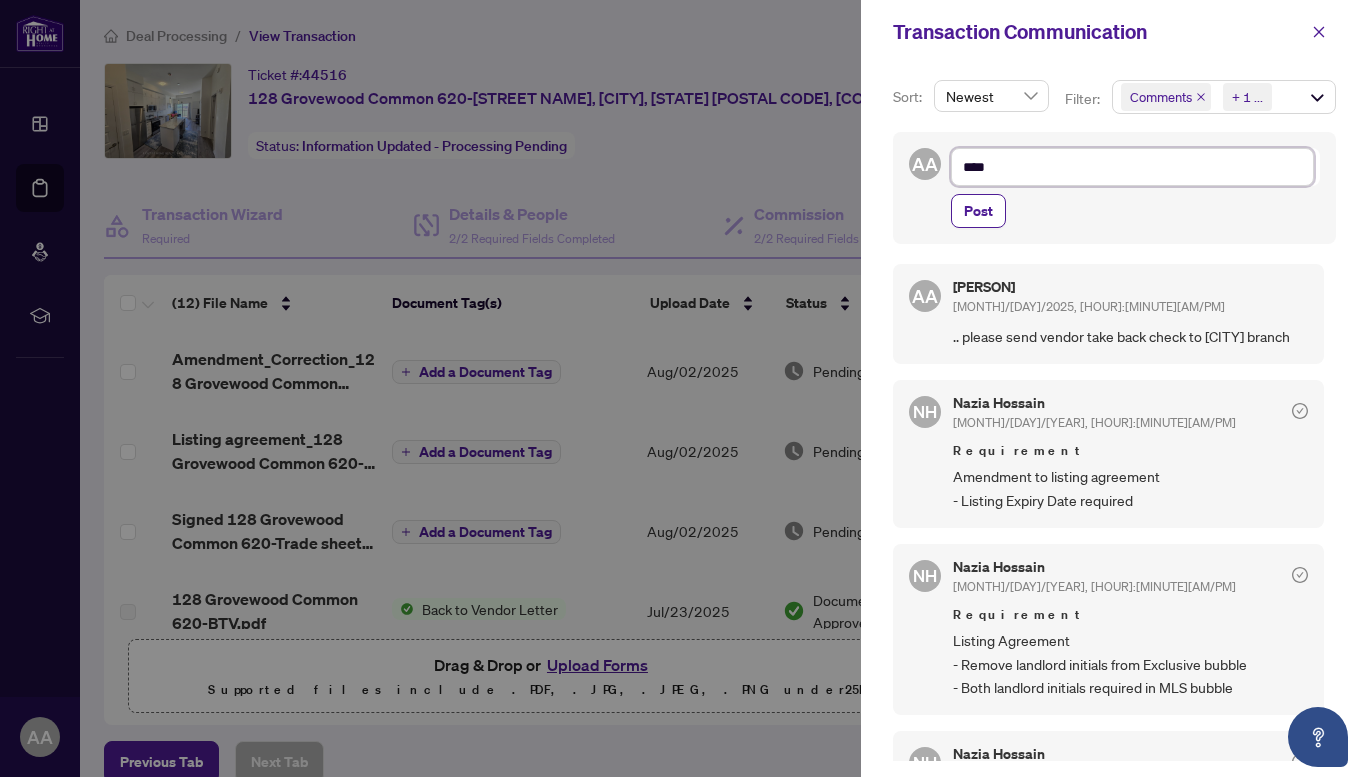 type on "***" 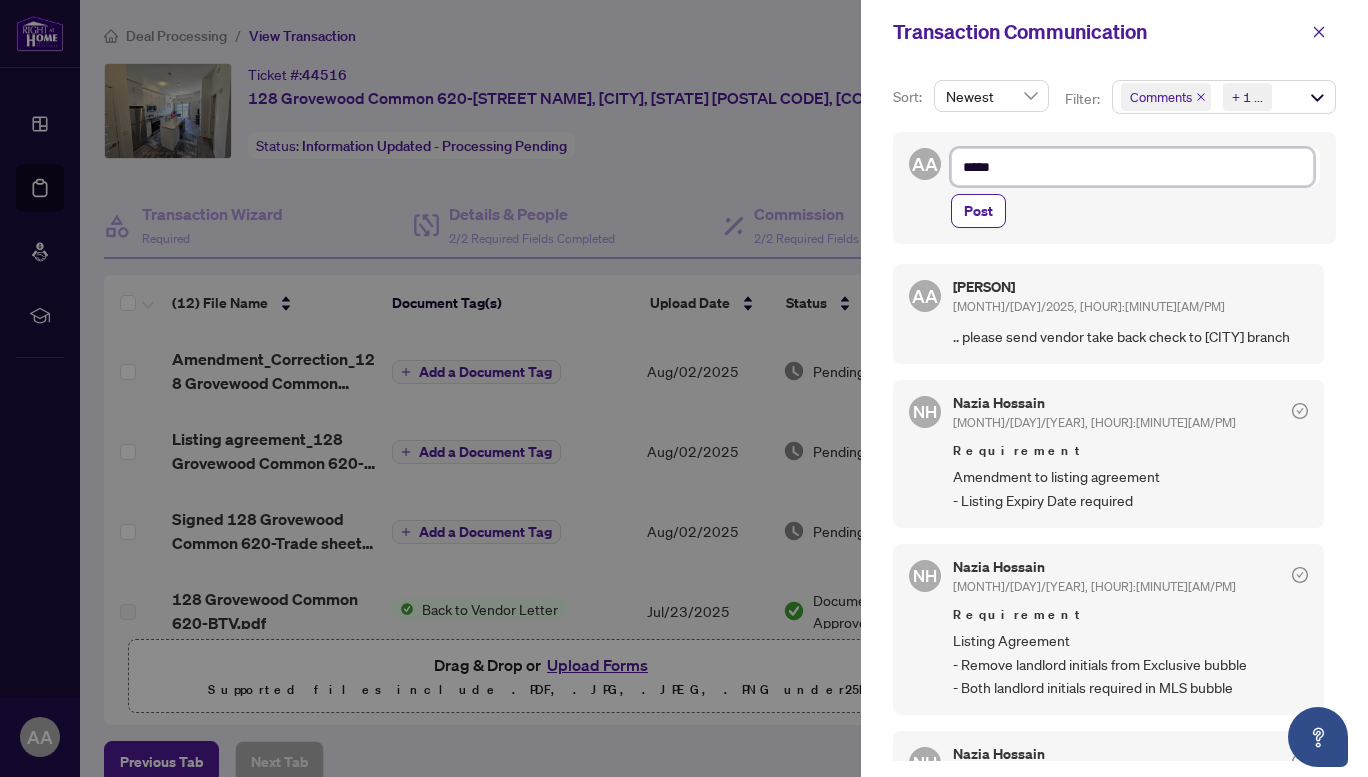 type on "******" 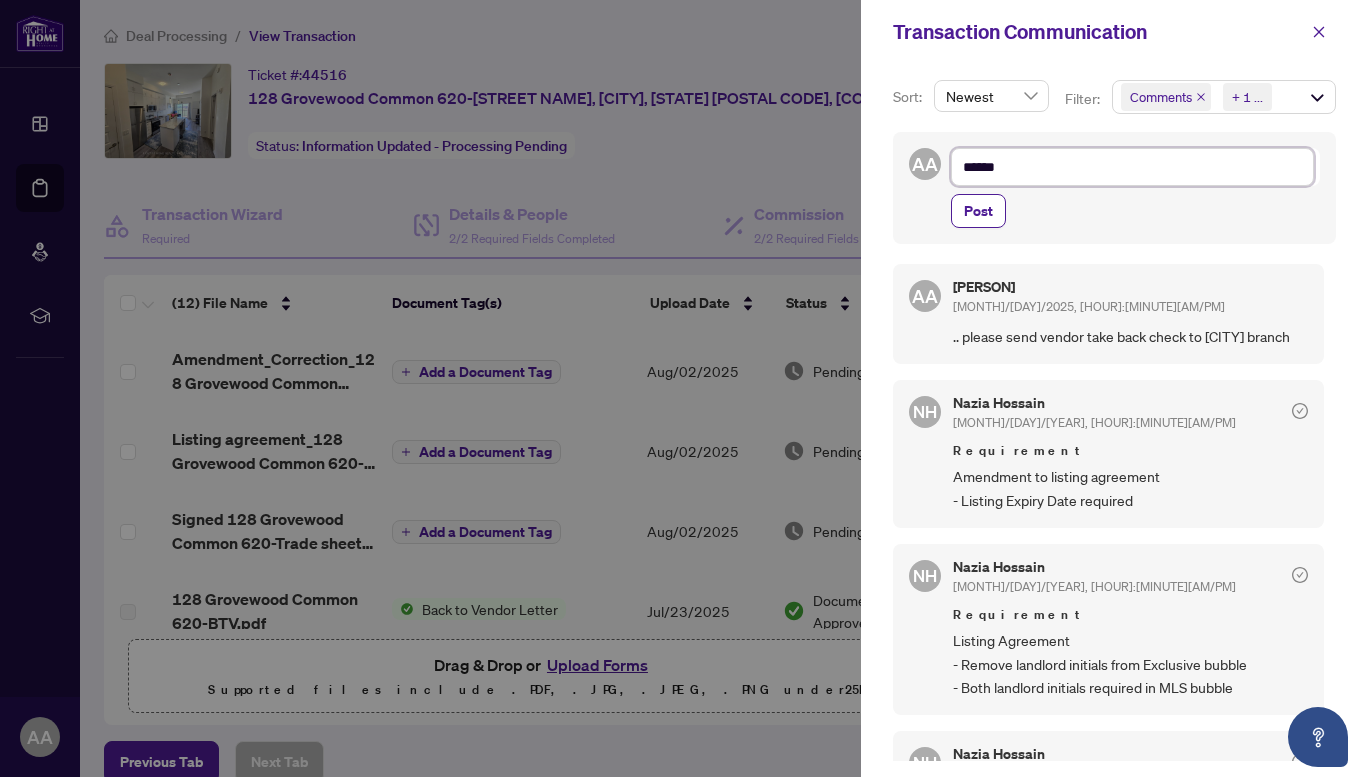 type on "*******" 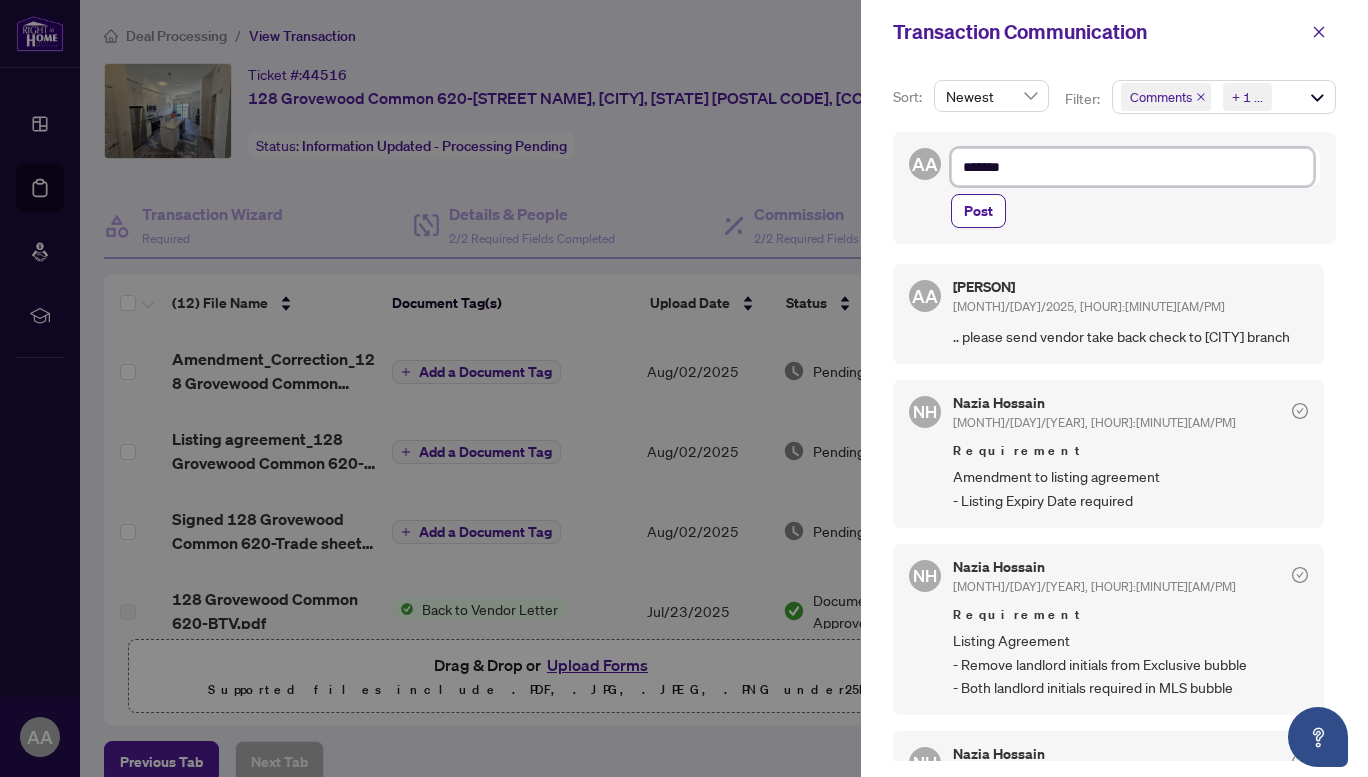type on "********" 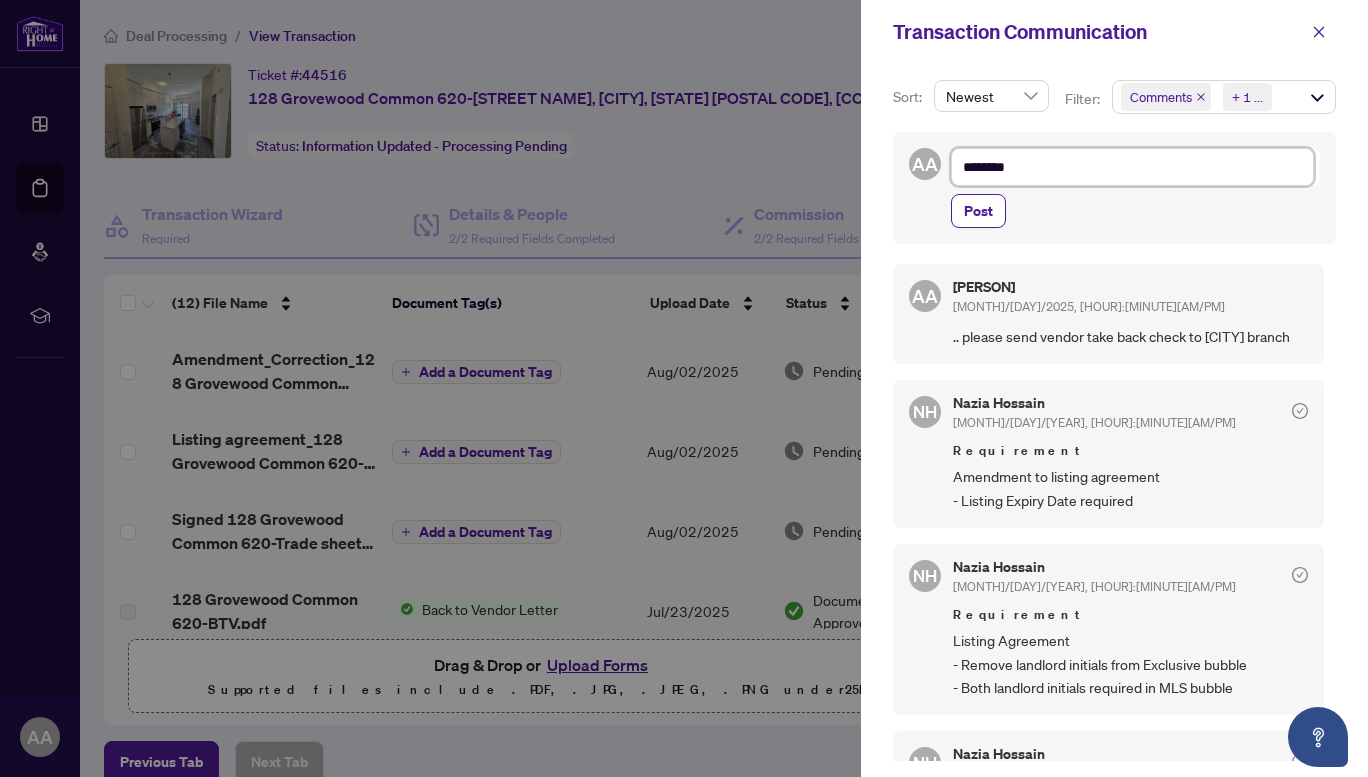 type on "*********" 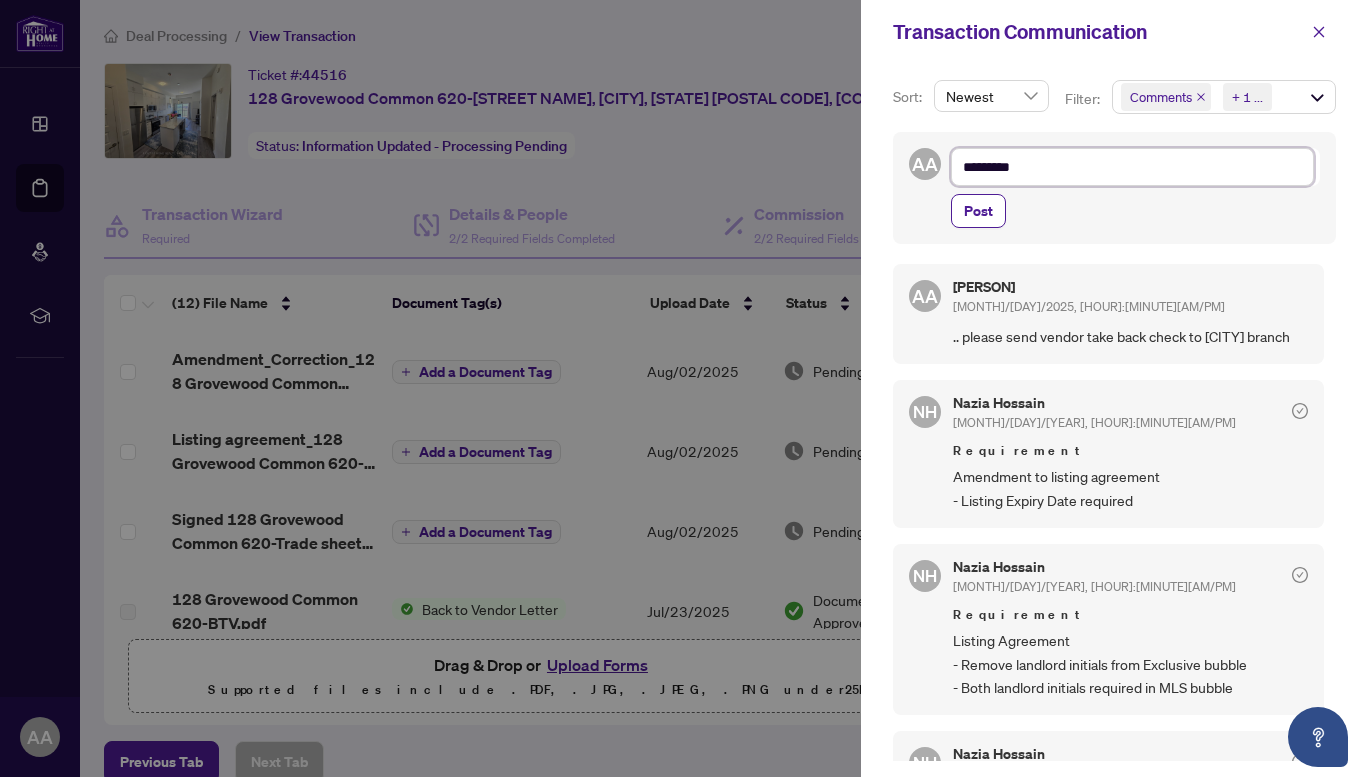 type on "**********" 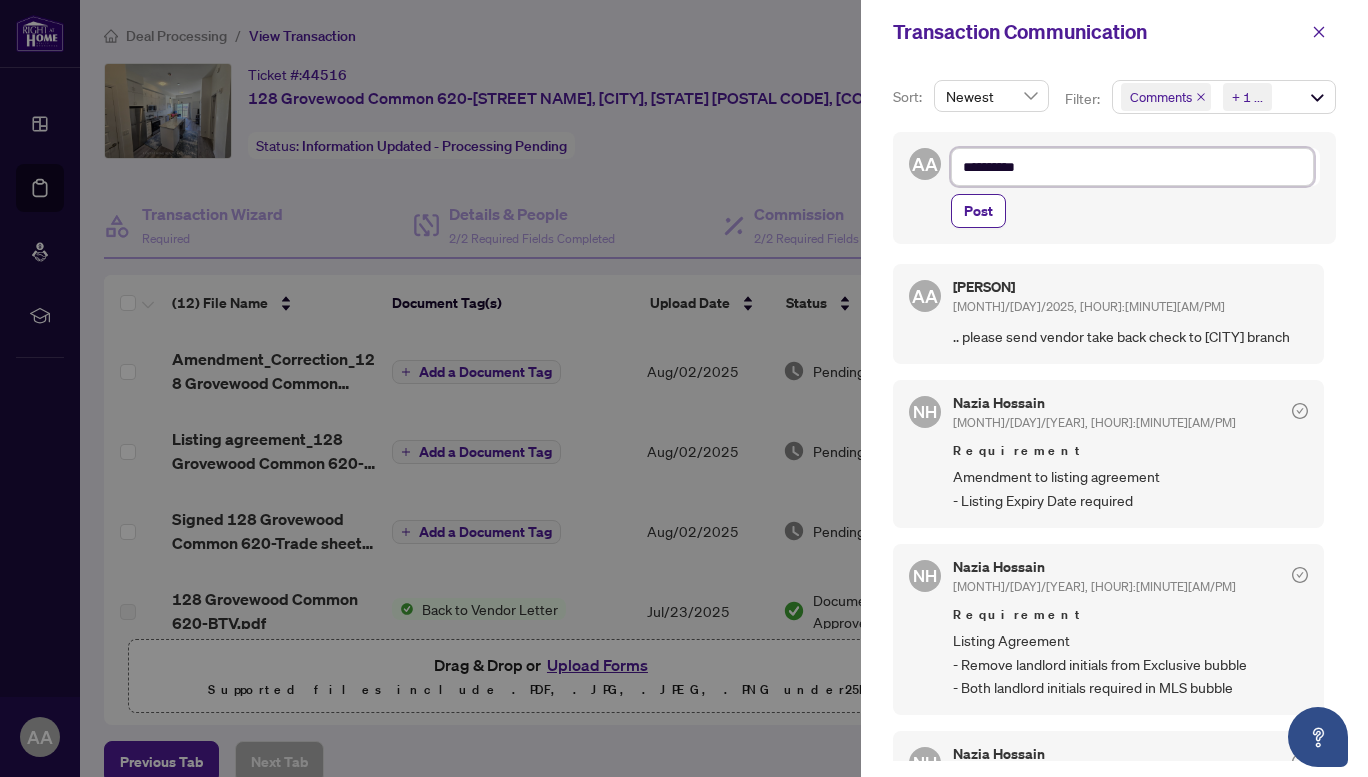 type on "**********" 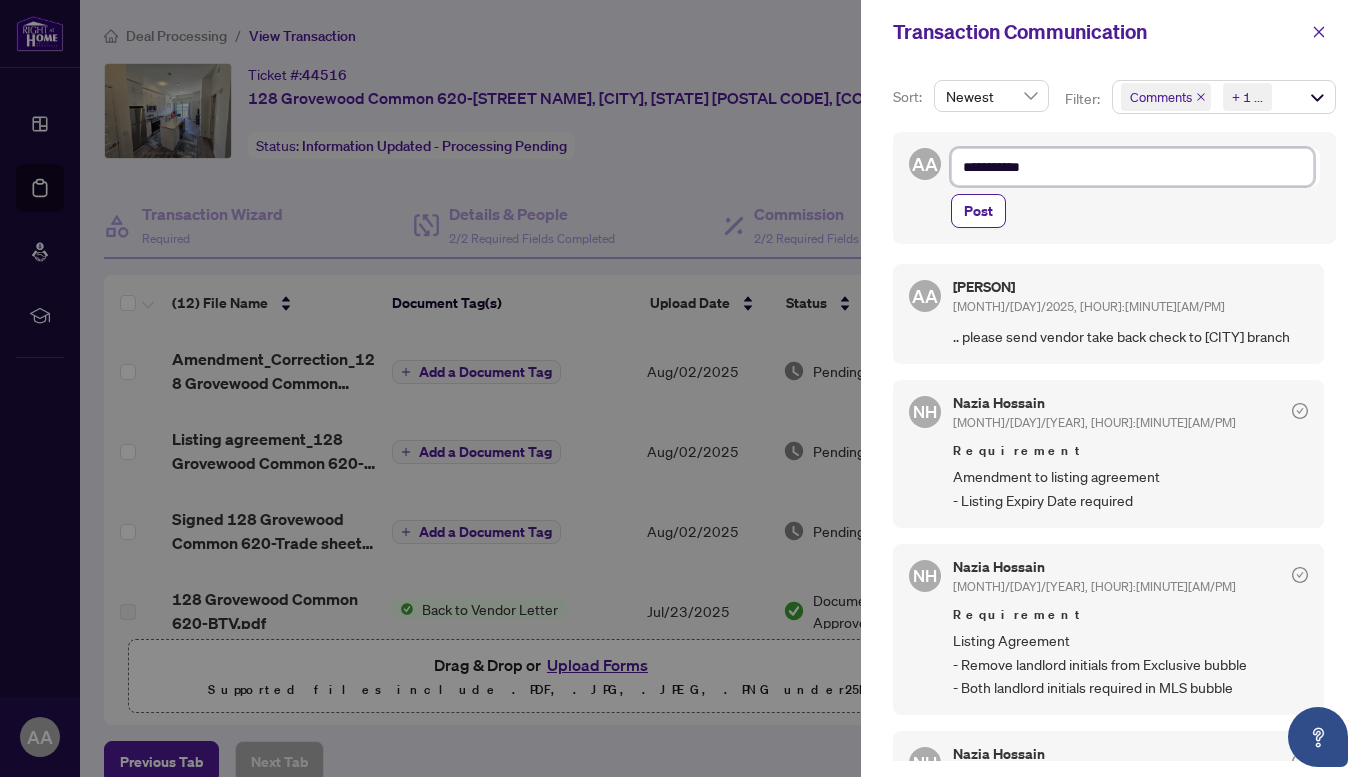 type on "**********" 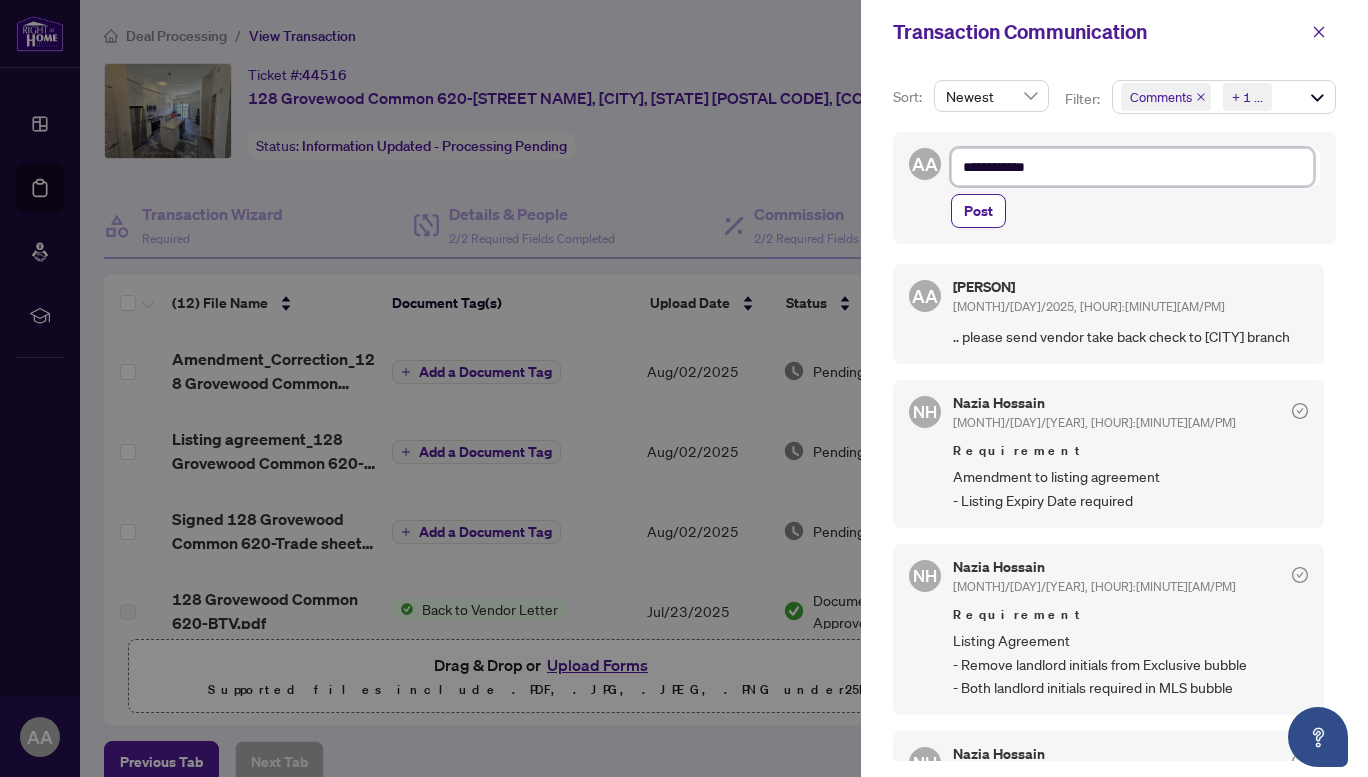 type on "**********" 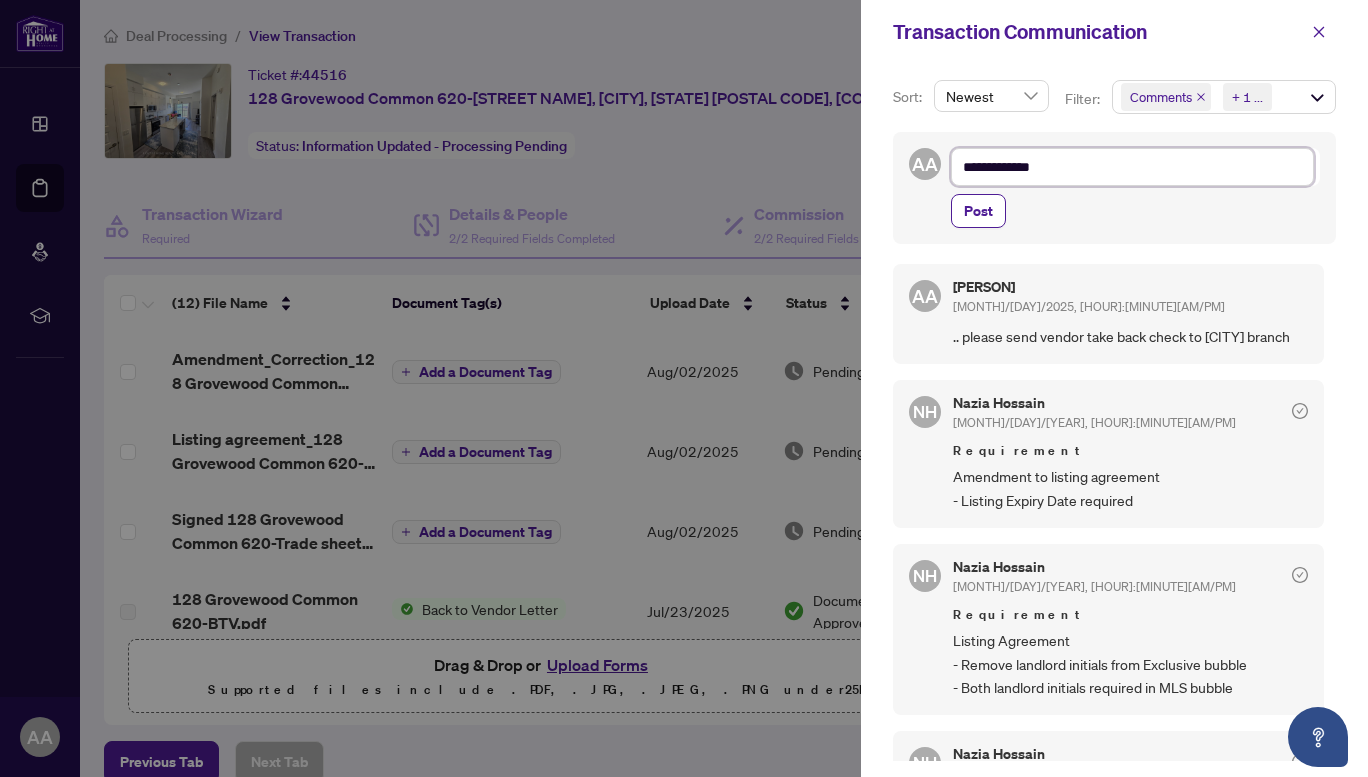 type on "**********" 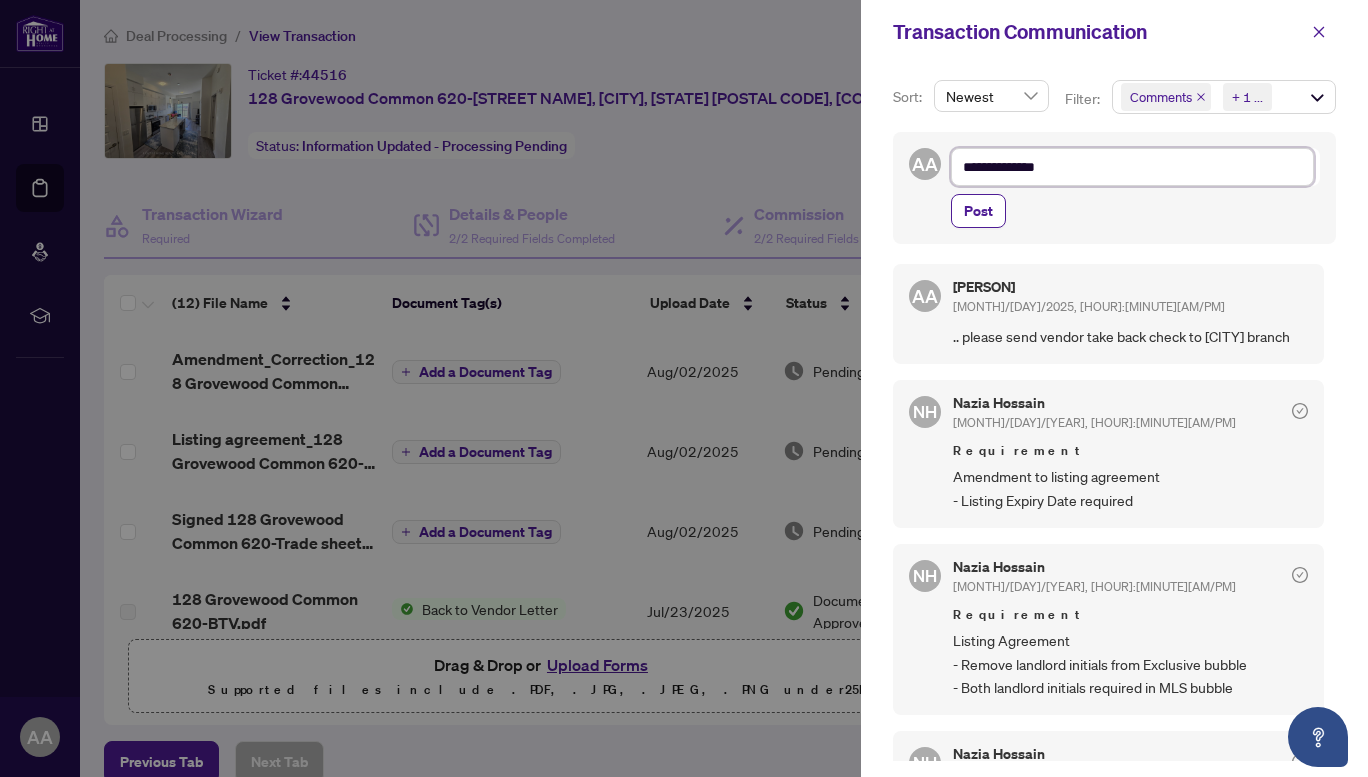 type on "**********" 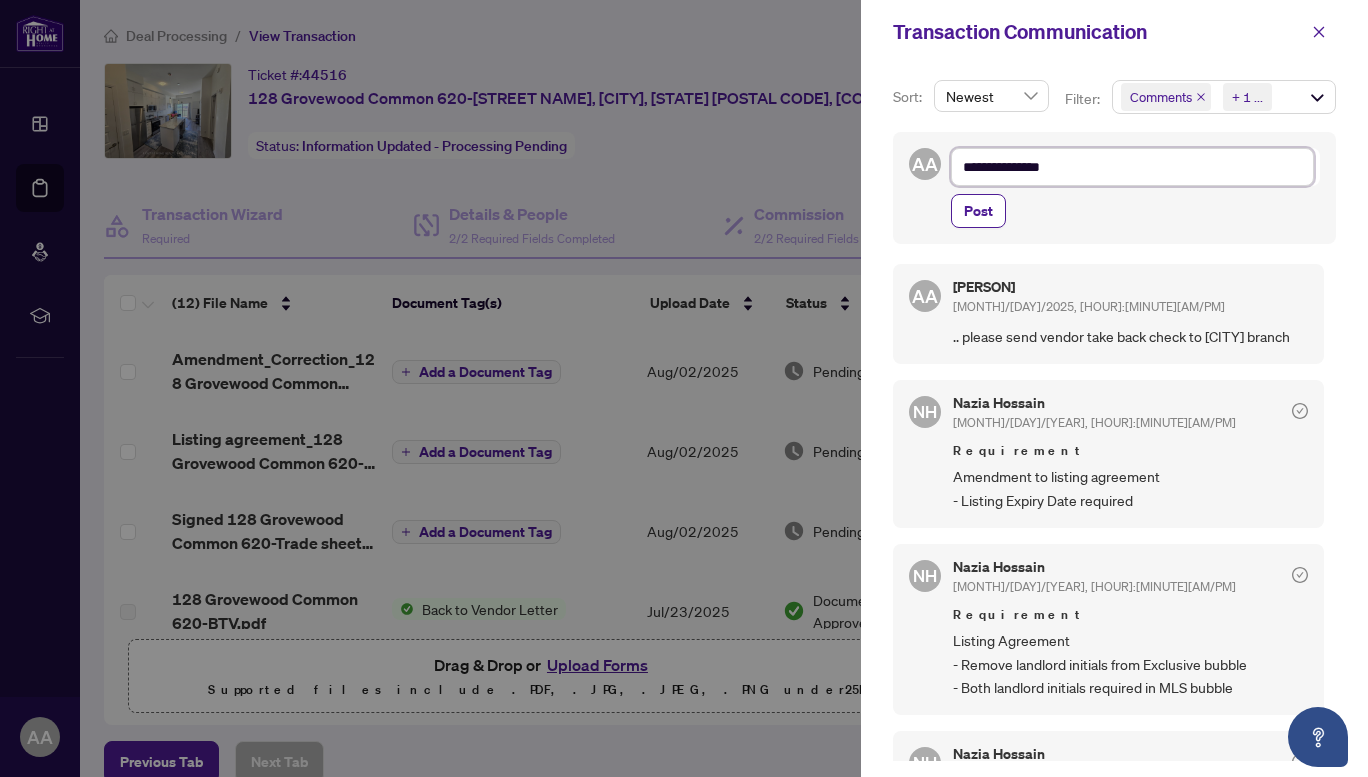 type on "**********" 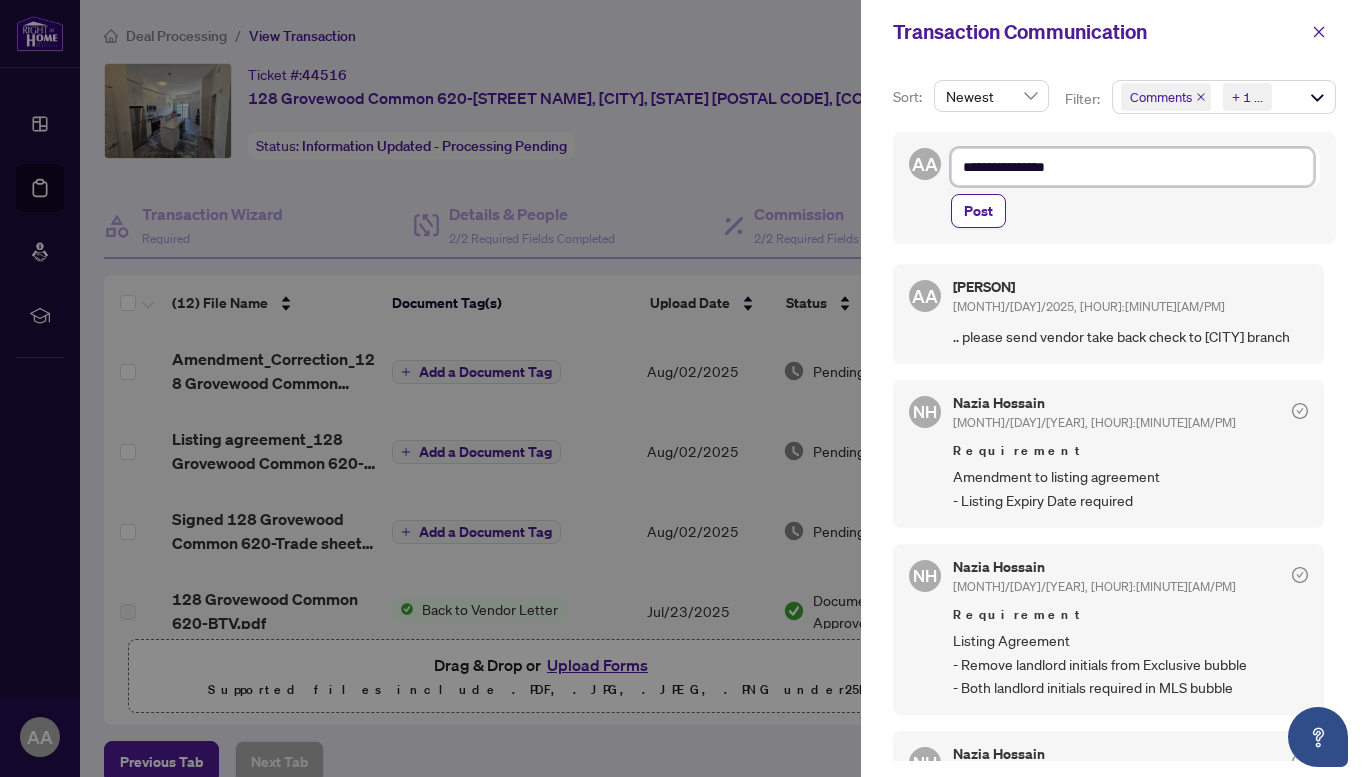 type on "**********" 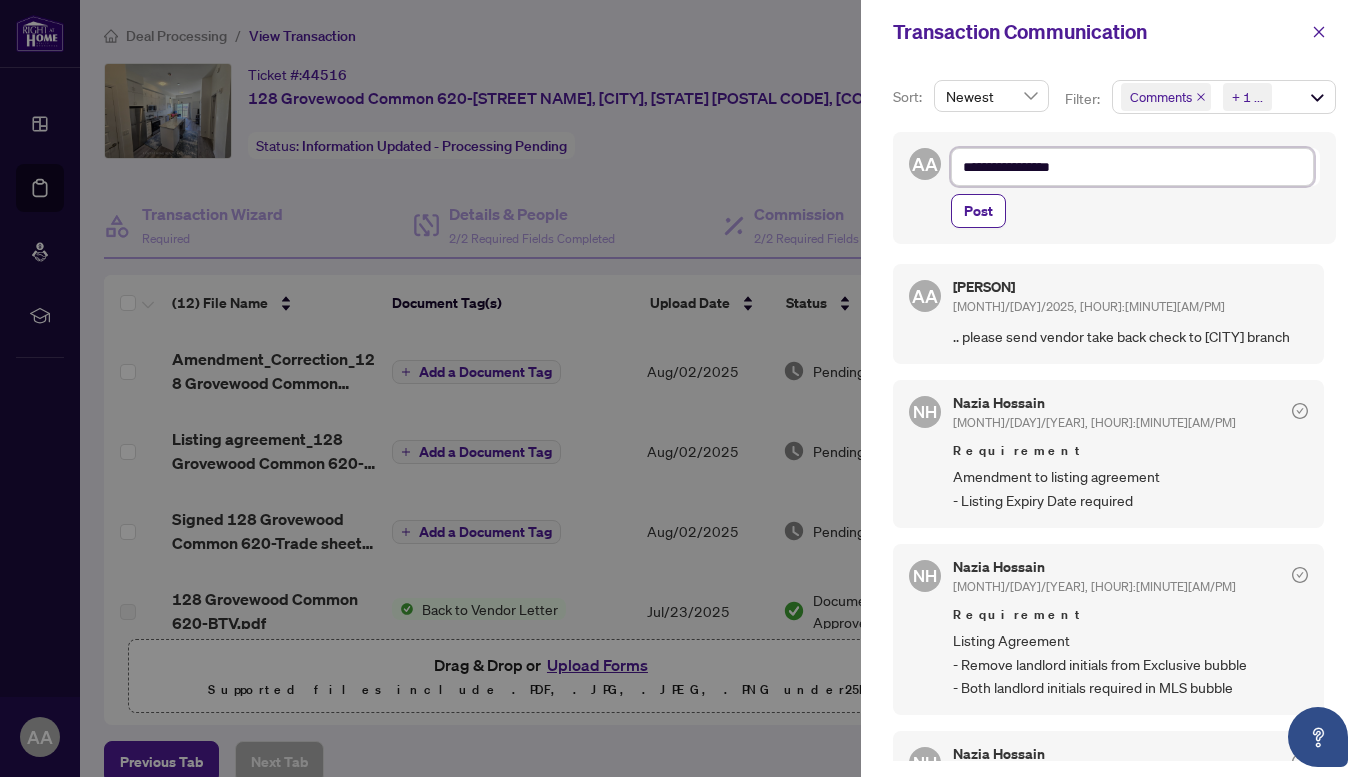 type on "**********" 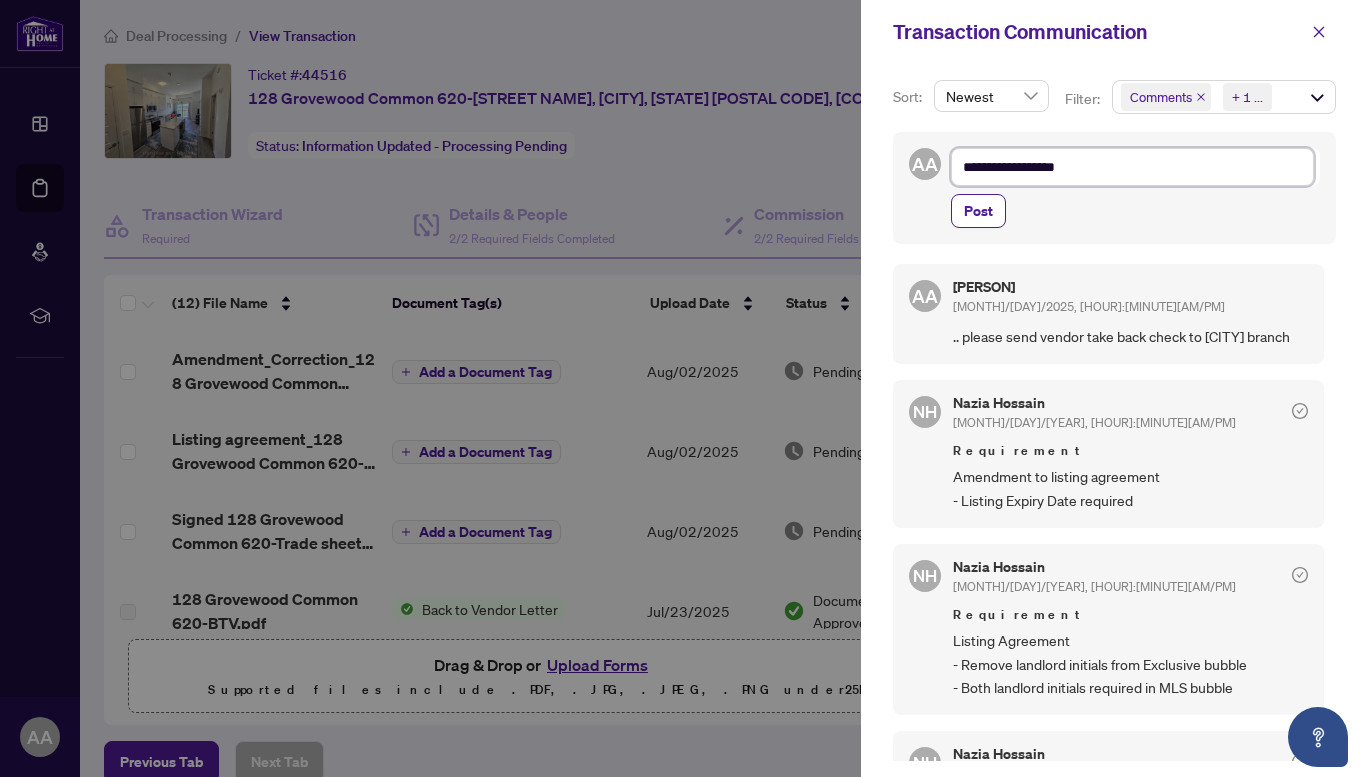 type on "**********" 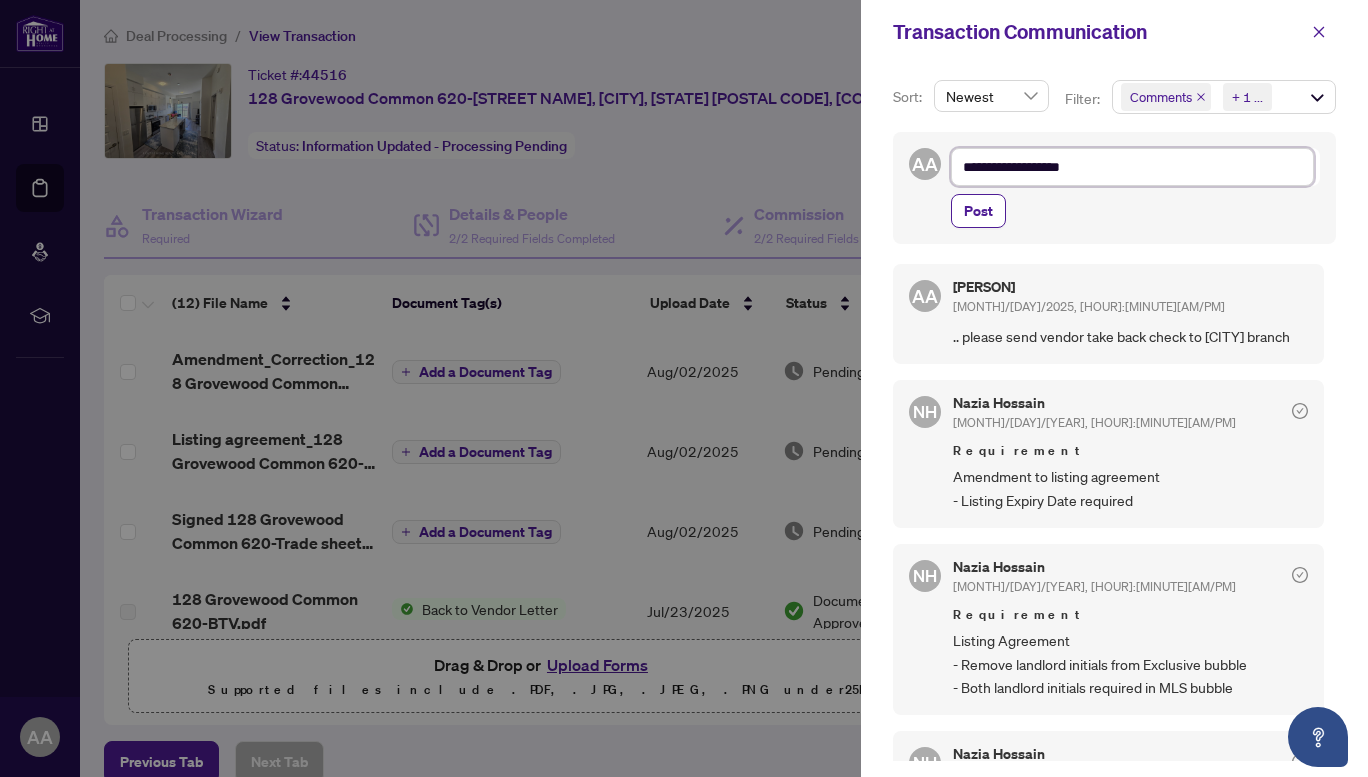 type on "**********" 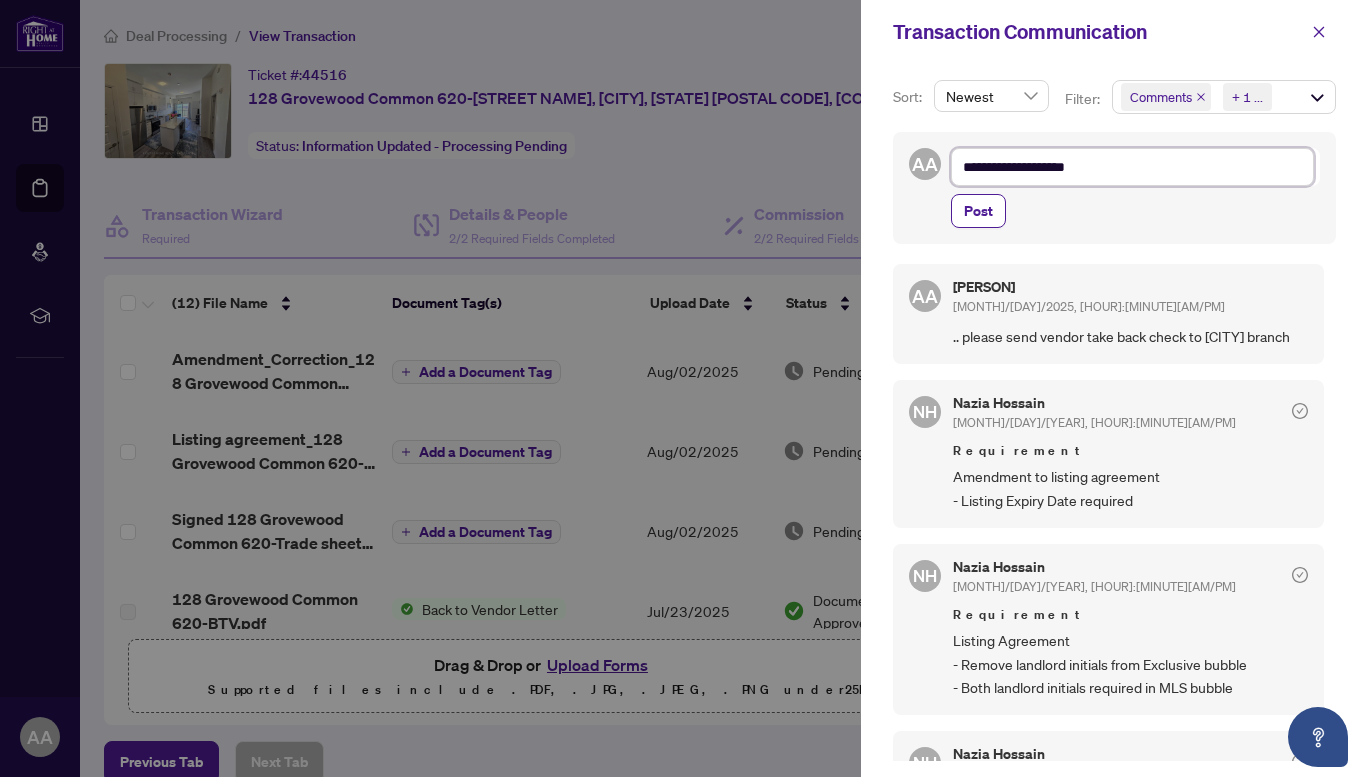 type on "**********" 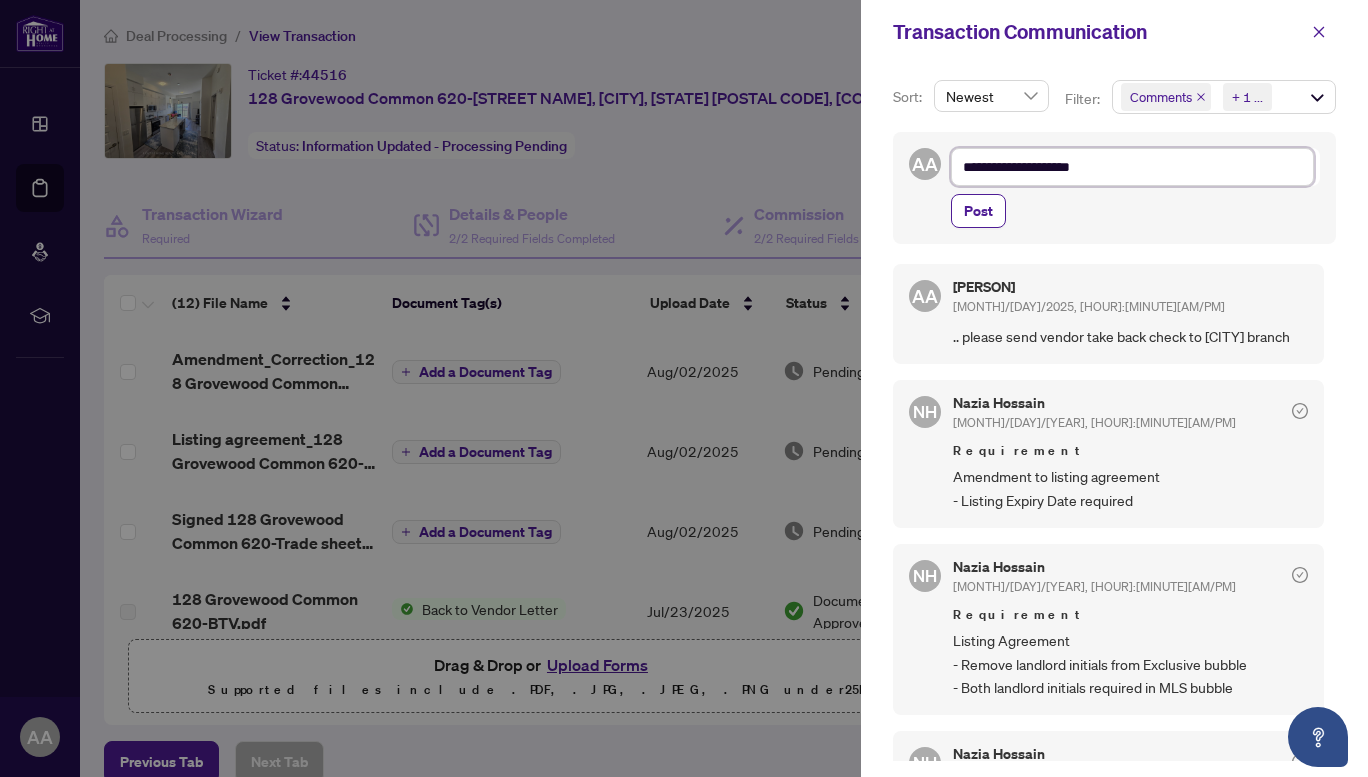 type on "**********" 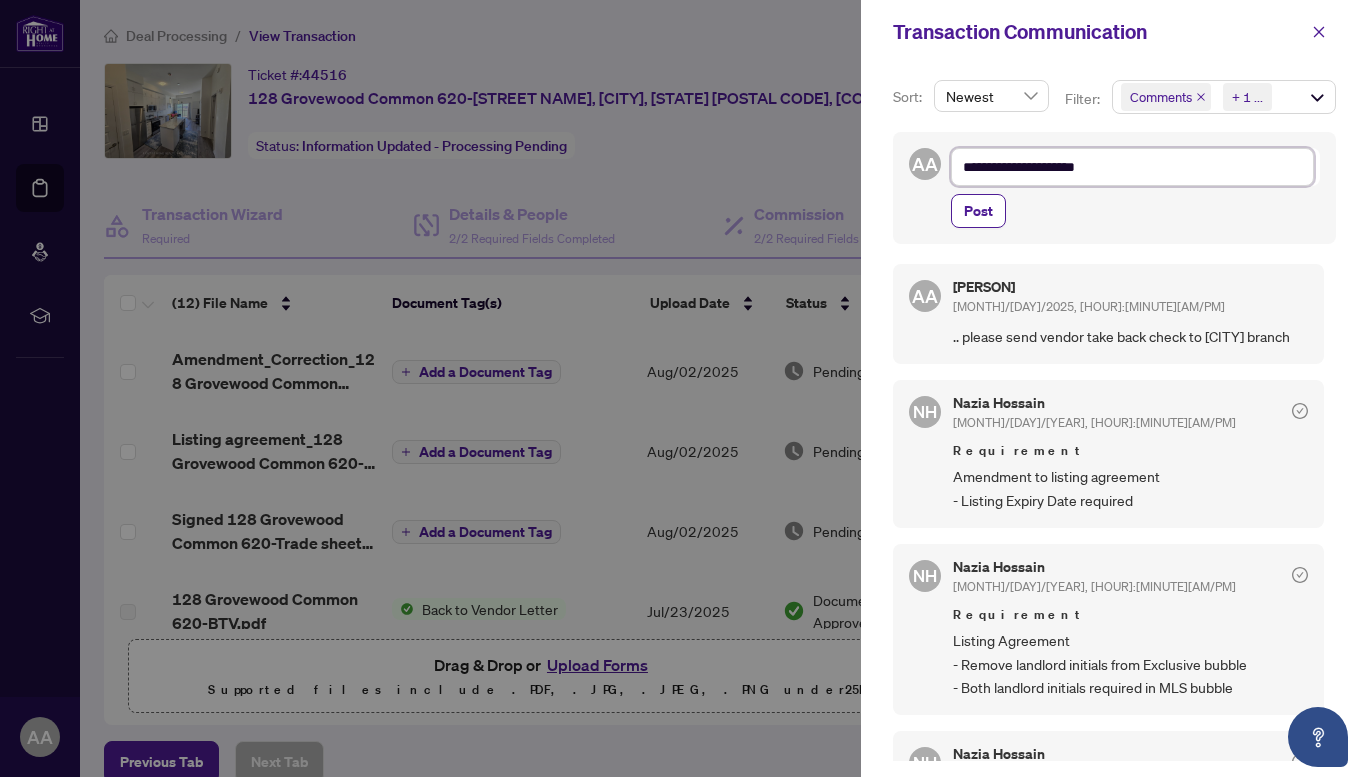 type on "**********" 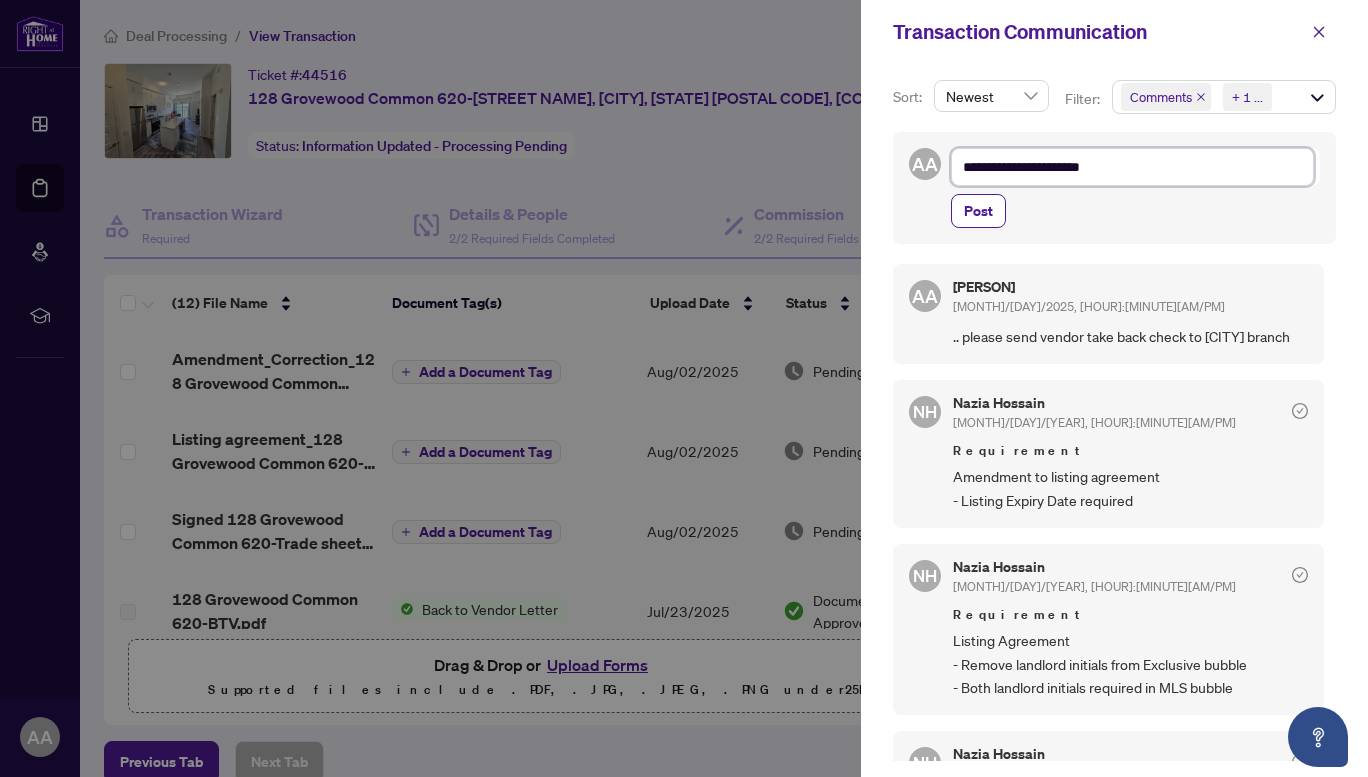 type on "**********" 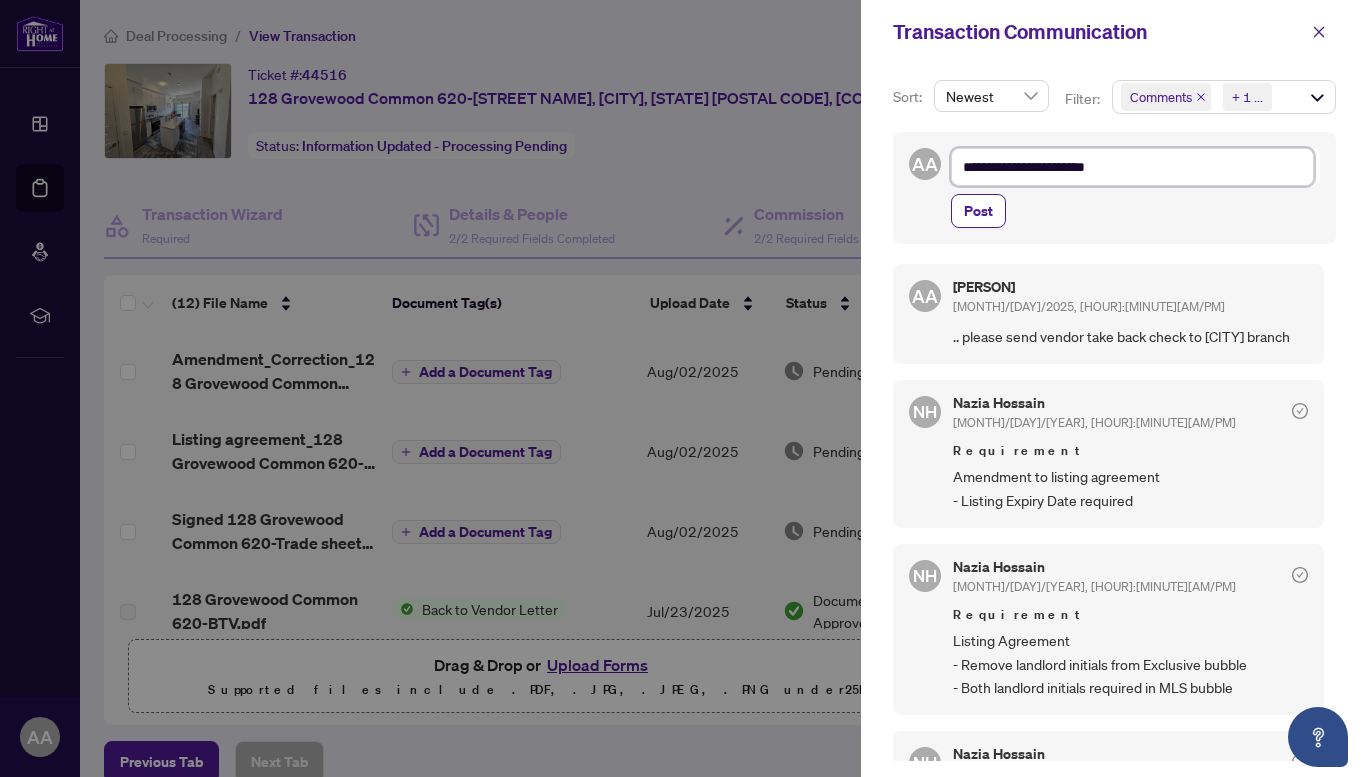 type on "**********" 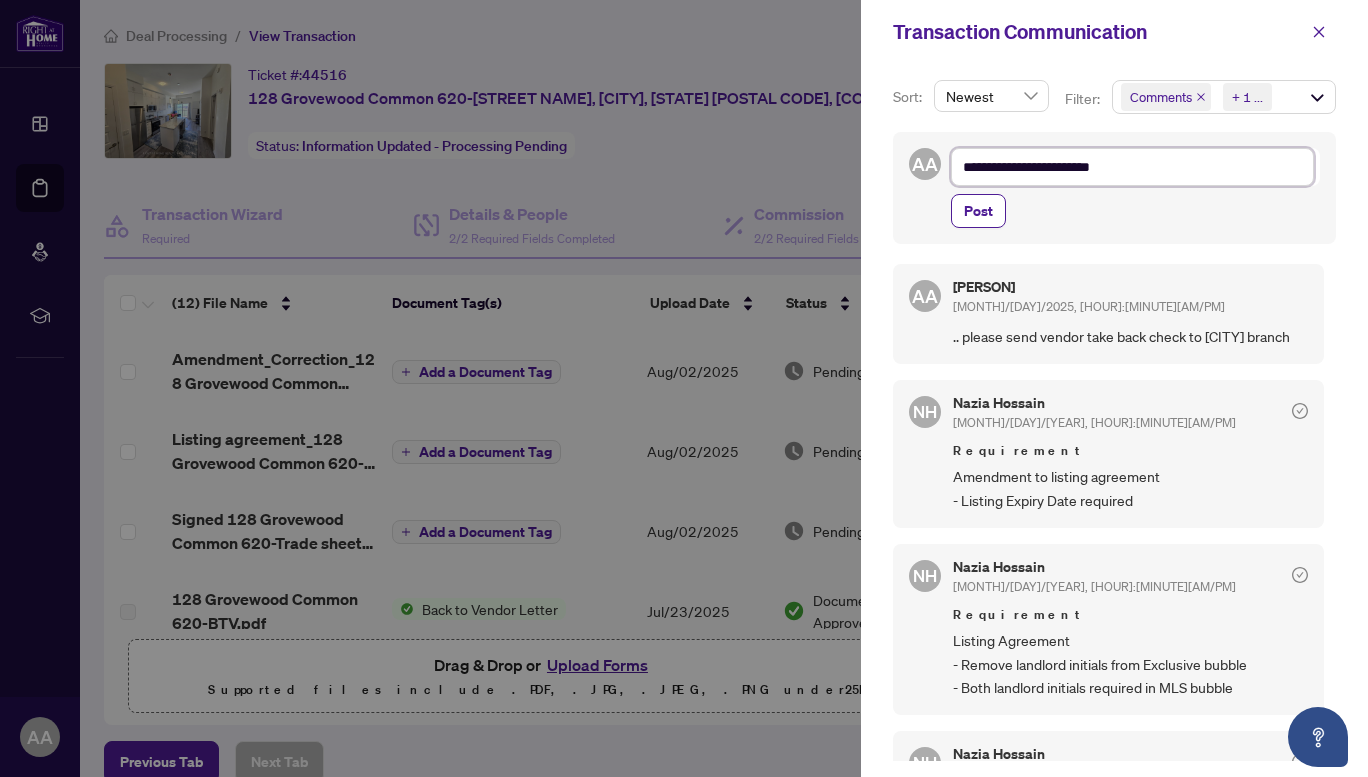type on "**********" 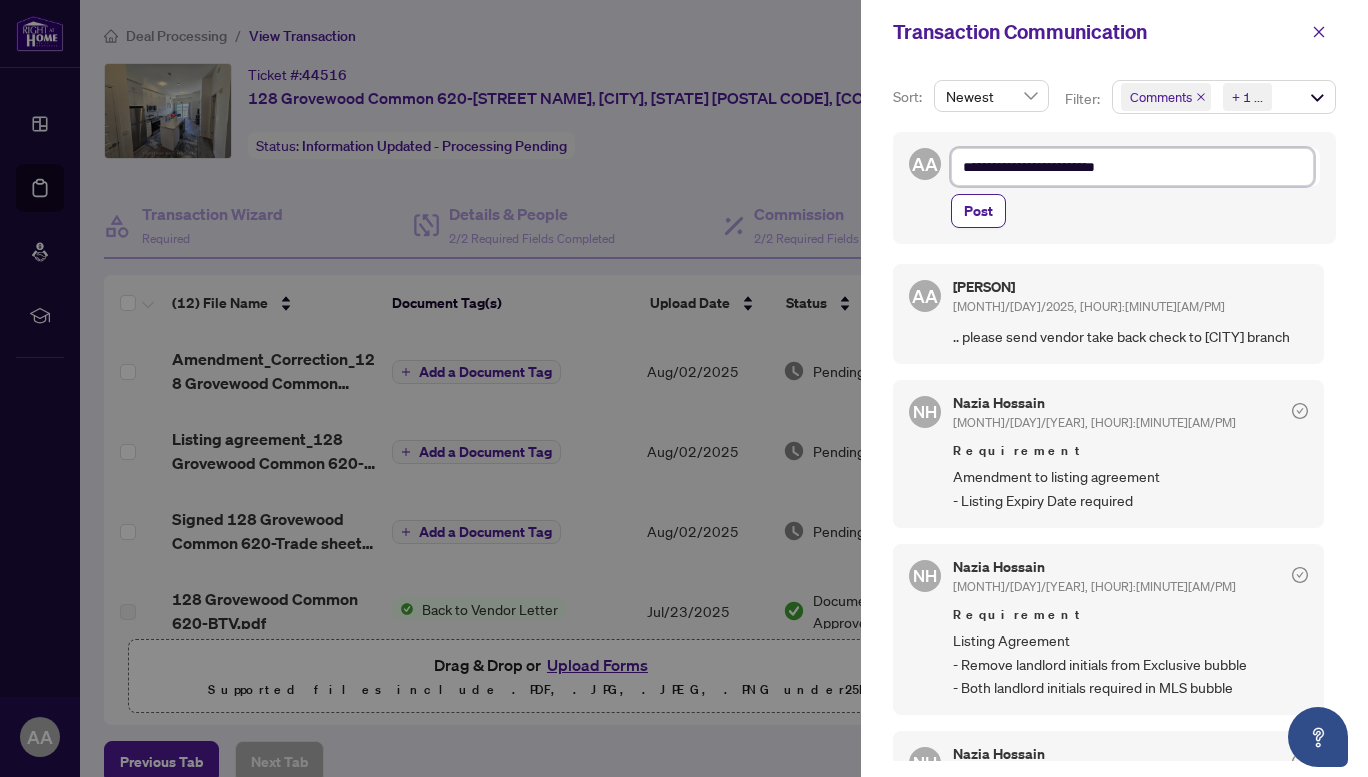 type on "**********" 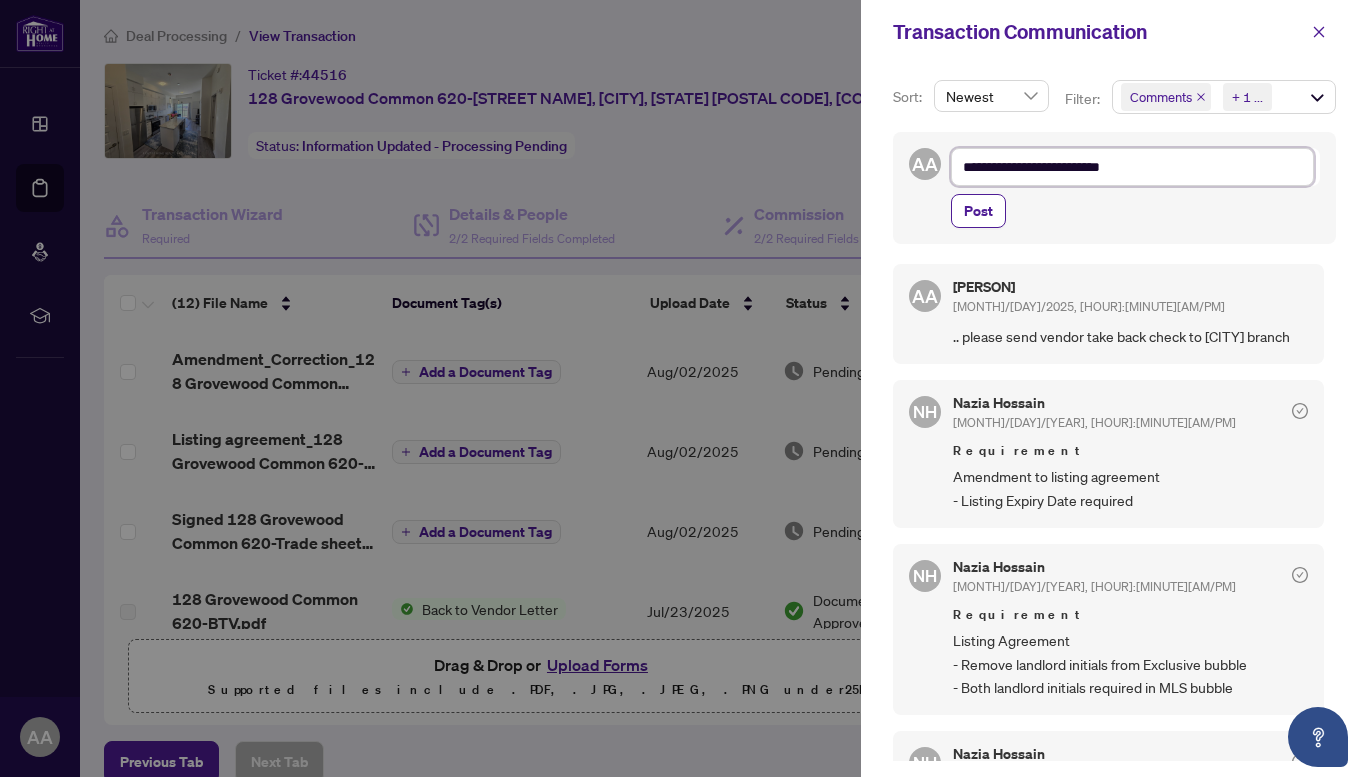 type on "**********" 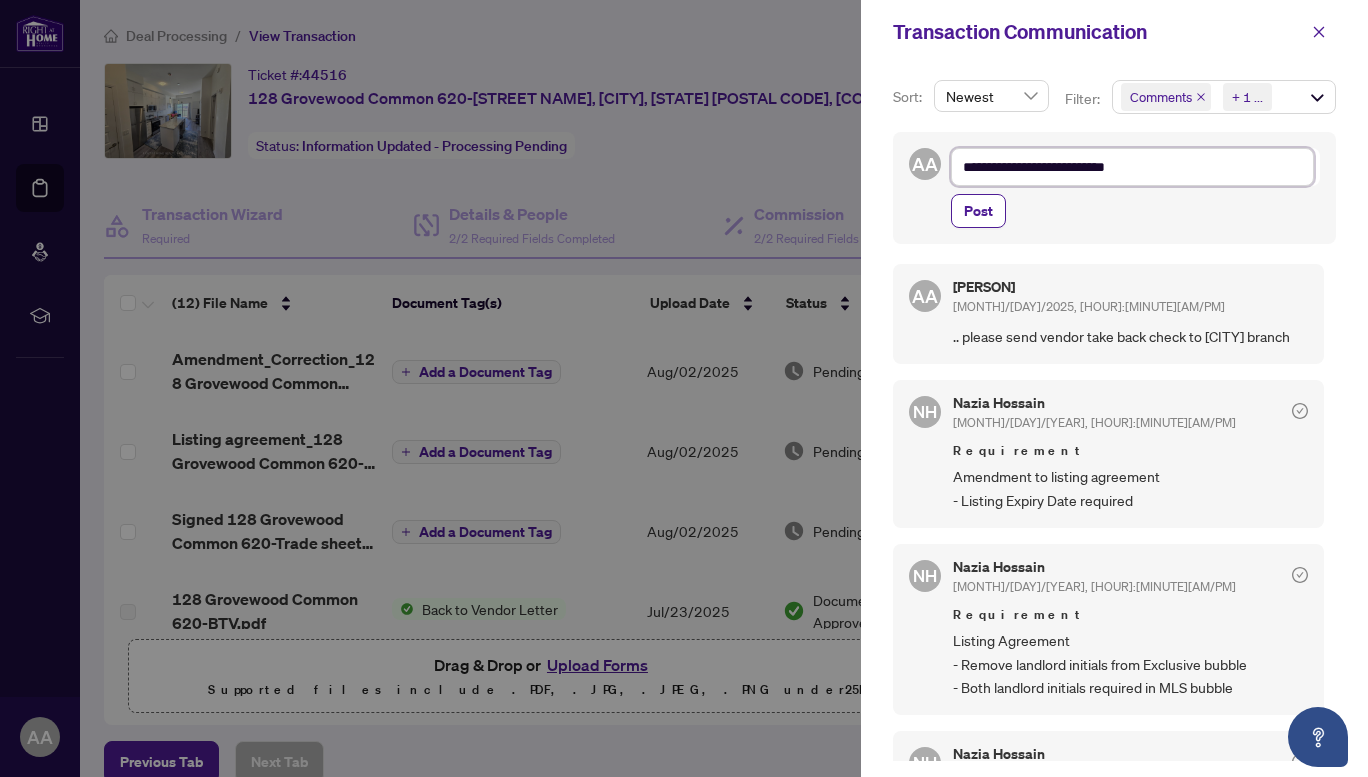 type on "**********" 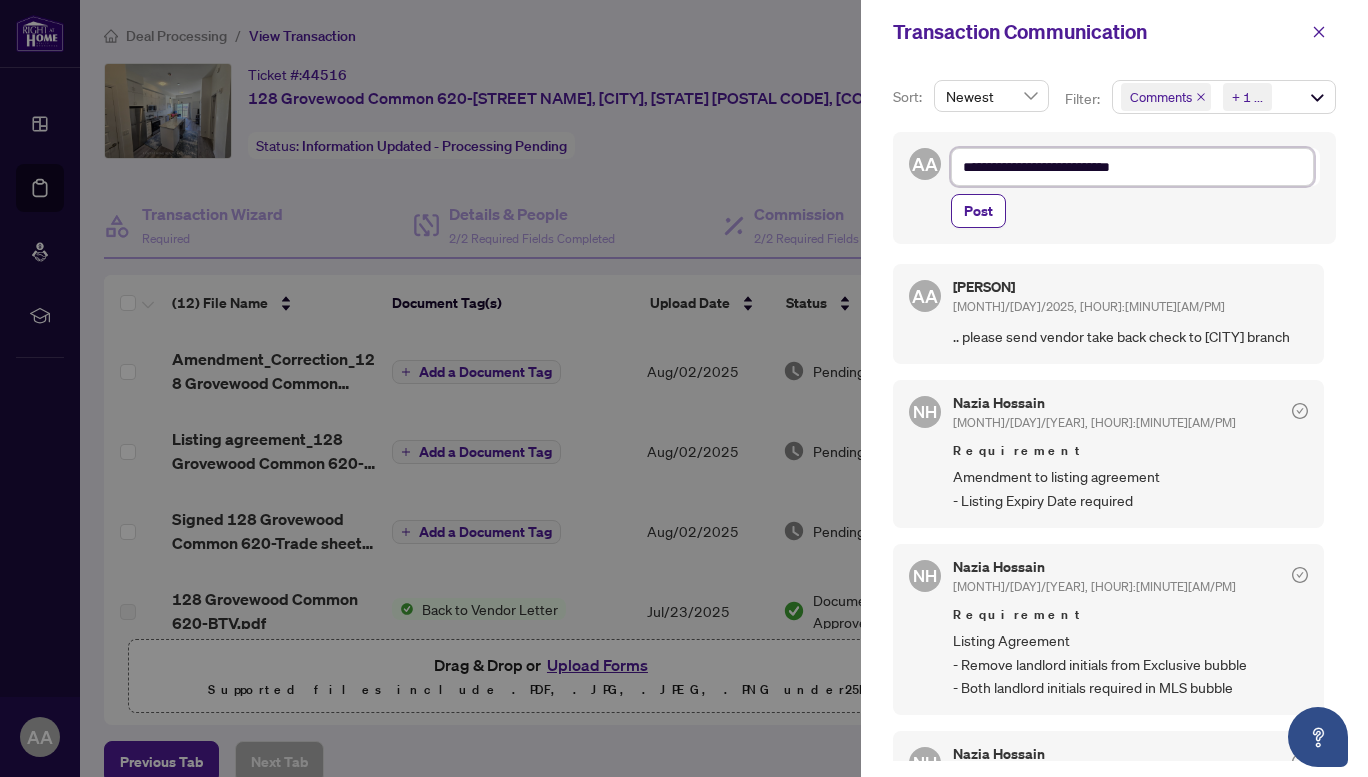 type on "**********" 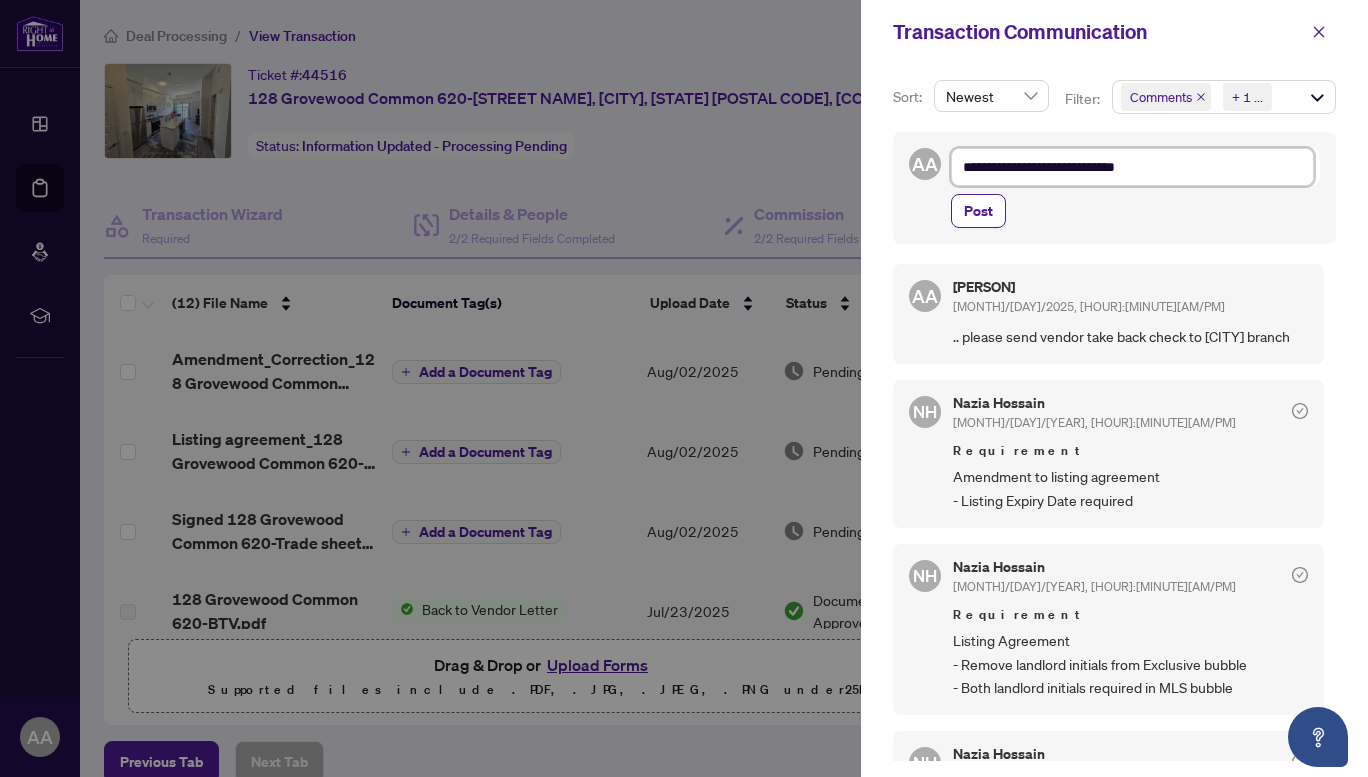 type on "**********" 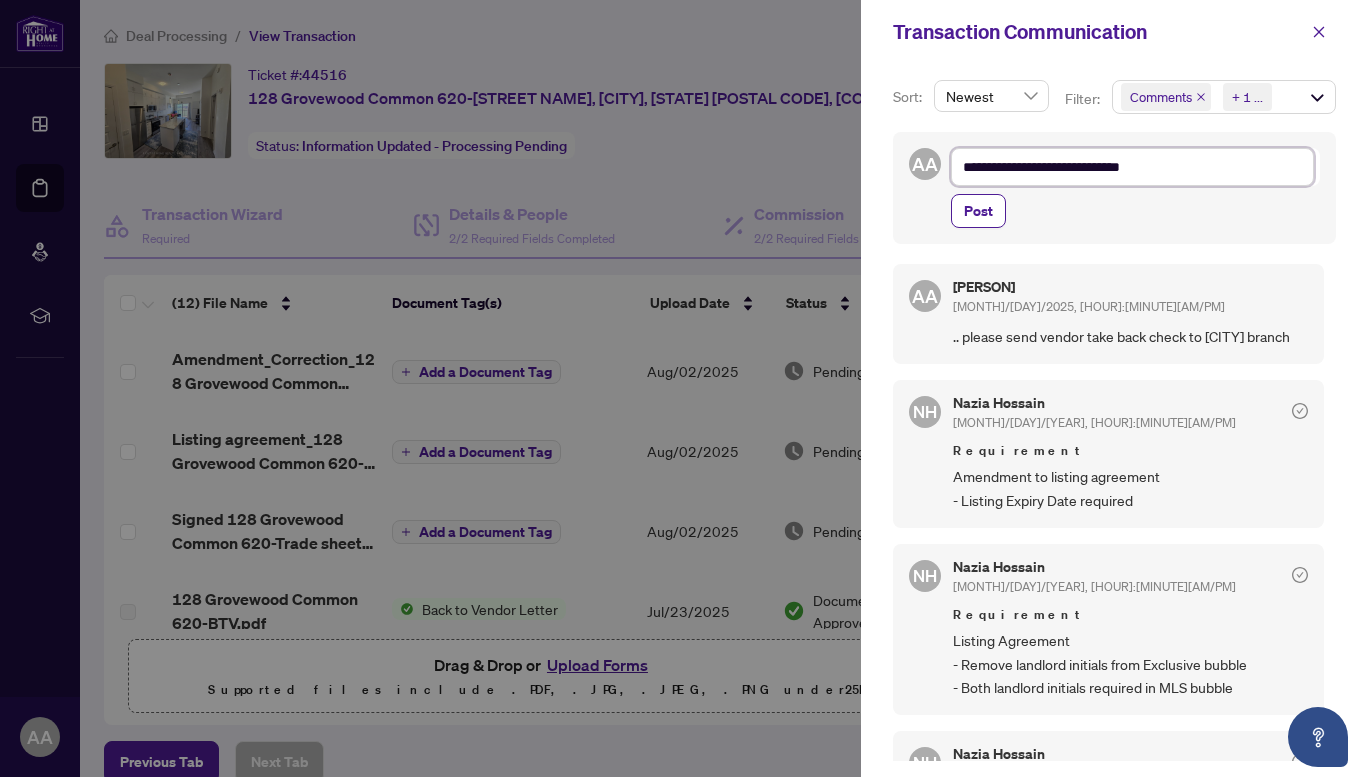 type on "**********" 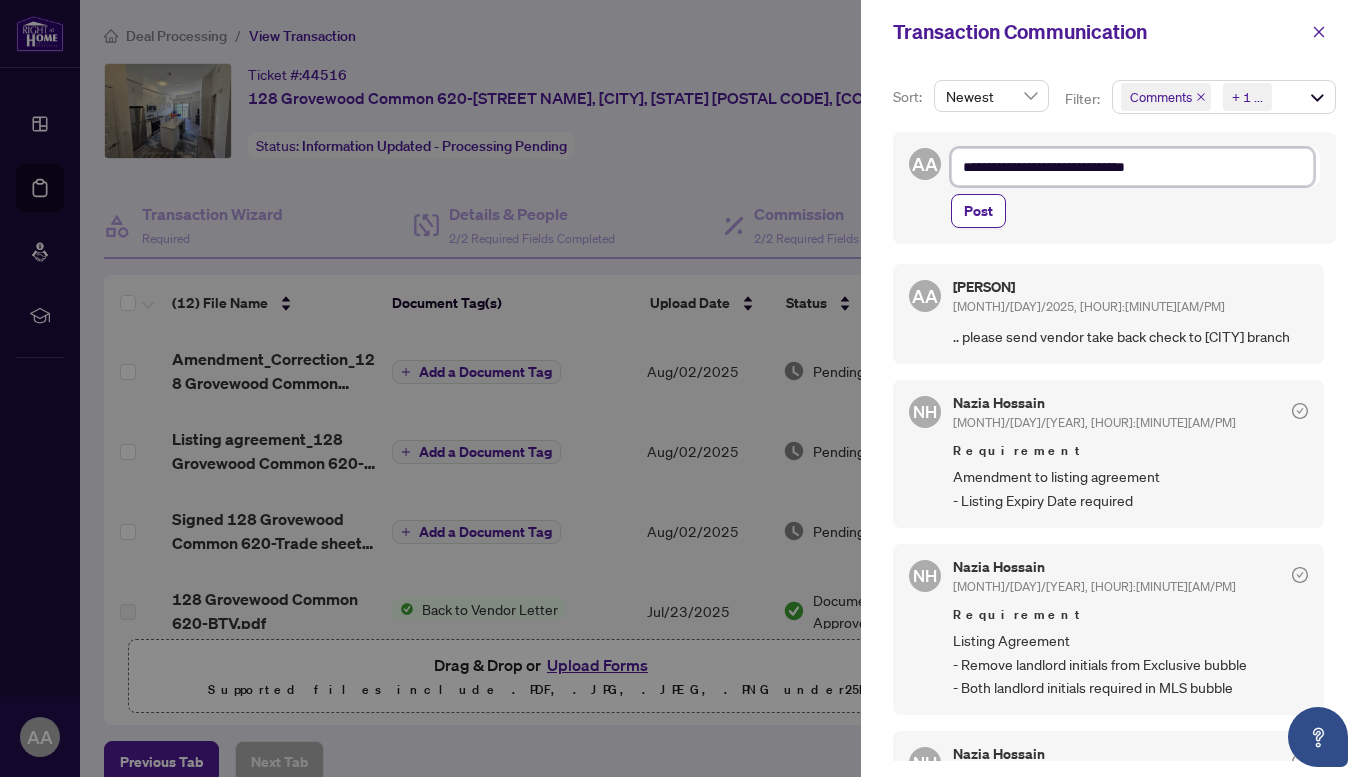 type on "**********" 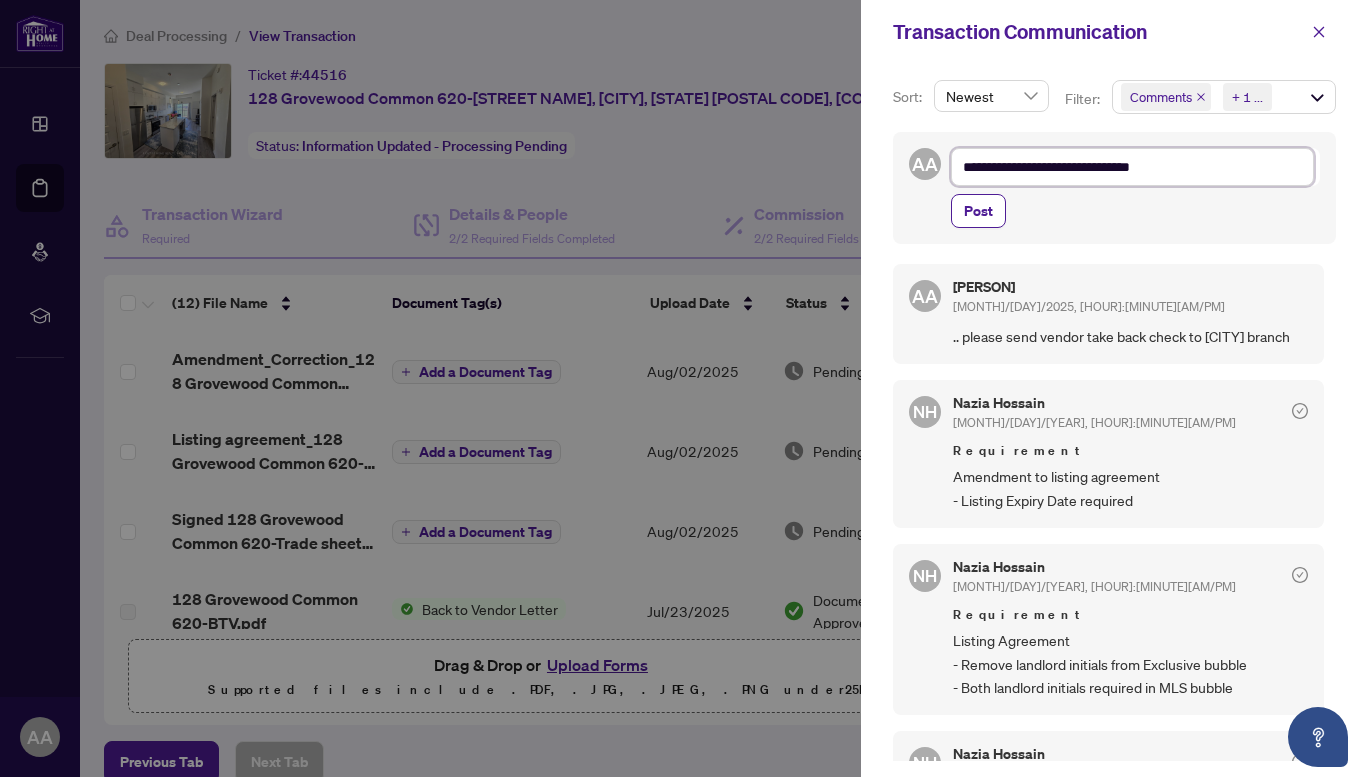 type on "**********" 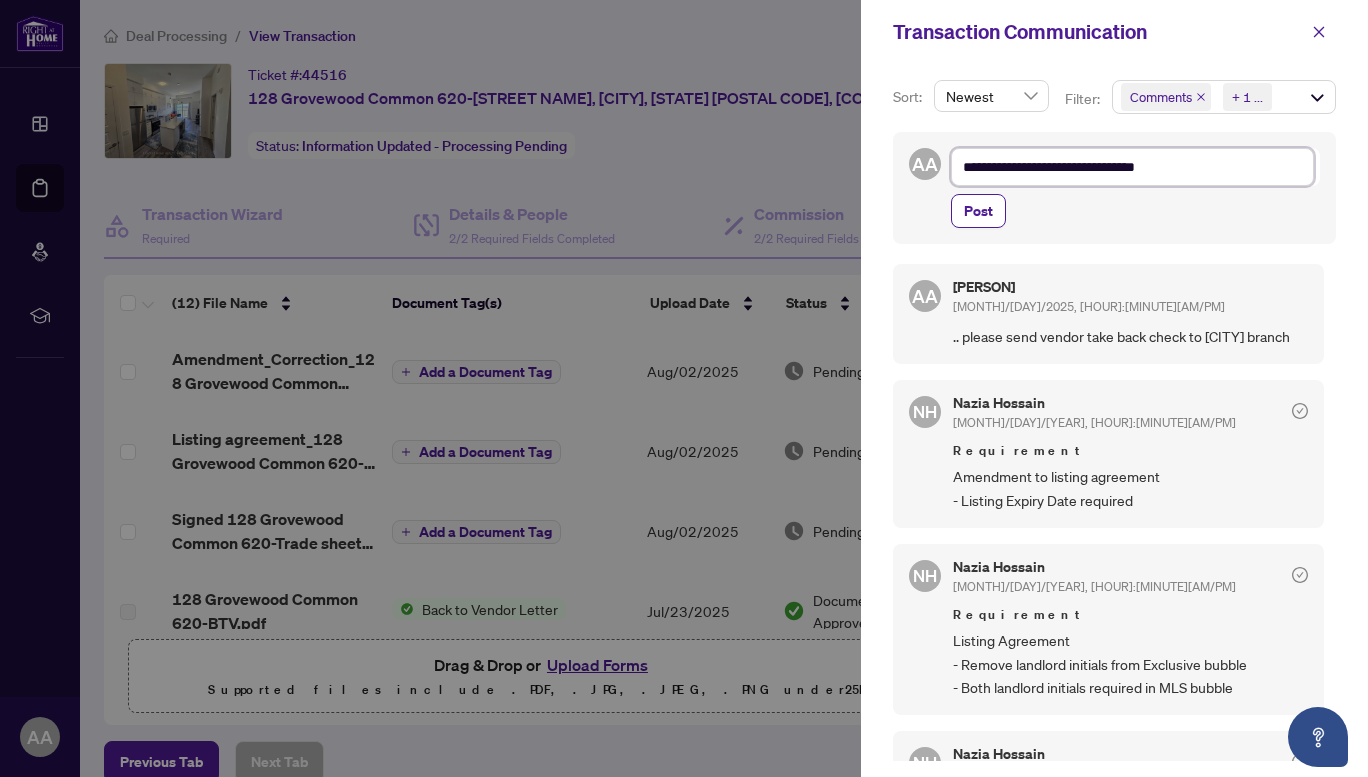 type on "**********" 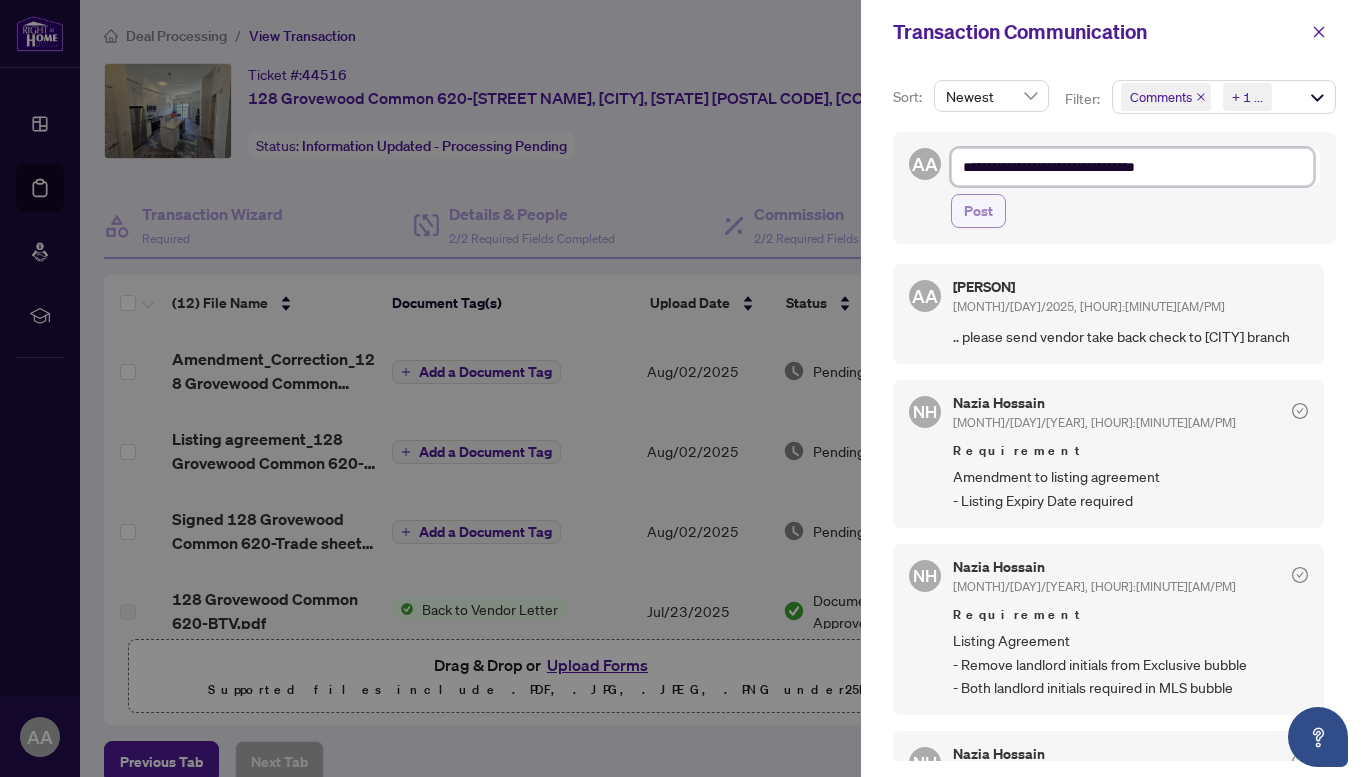 type on "**********" 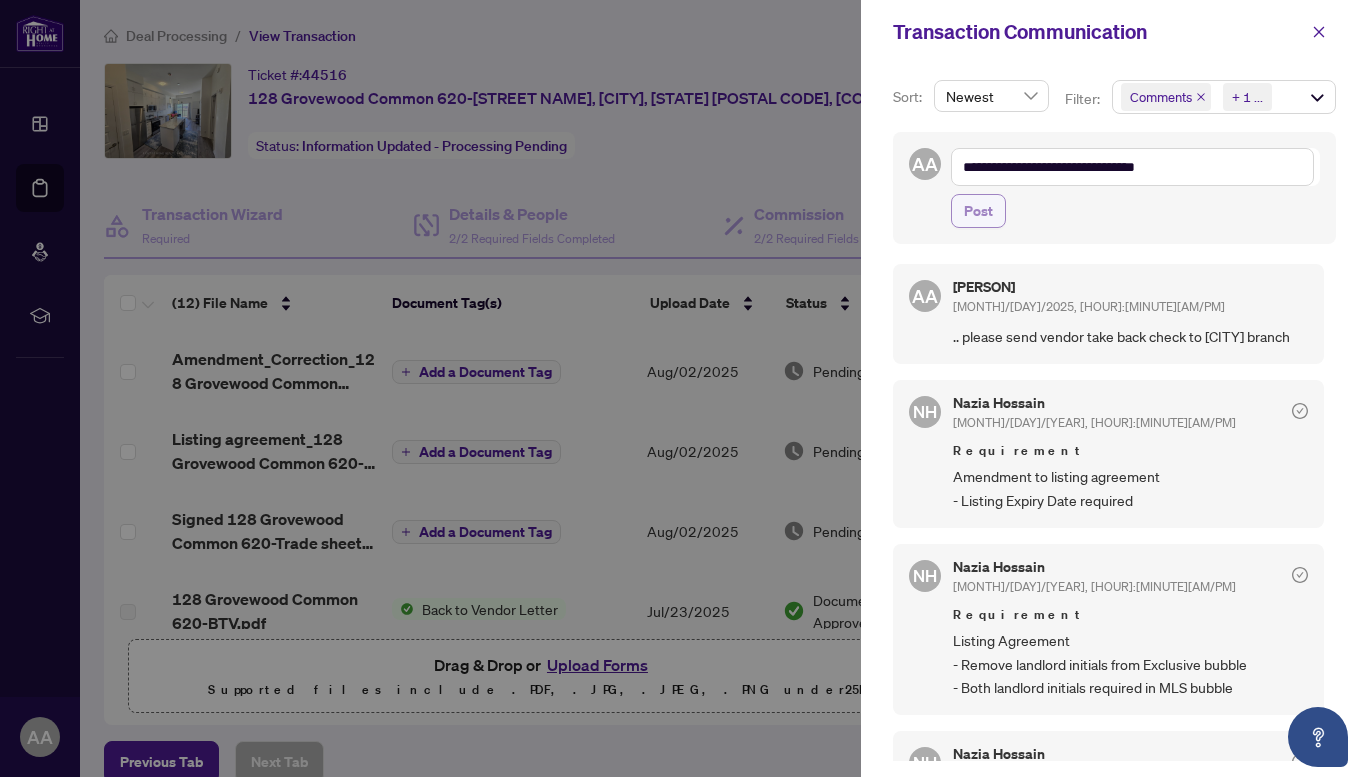 click on "Post" at bounding box center [978, 211] 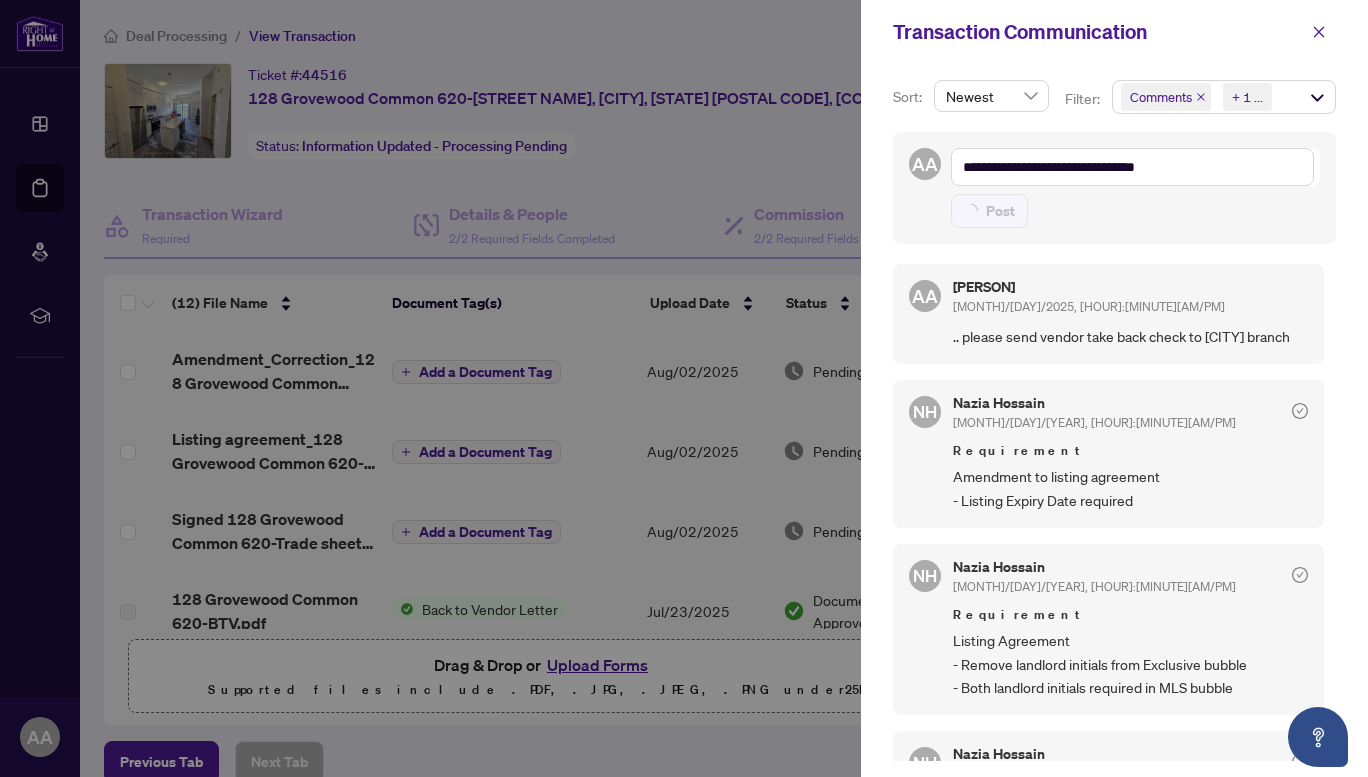 type 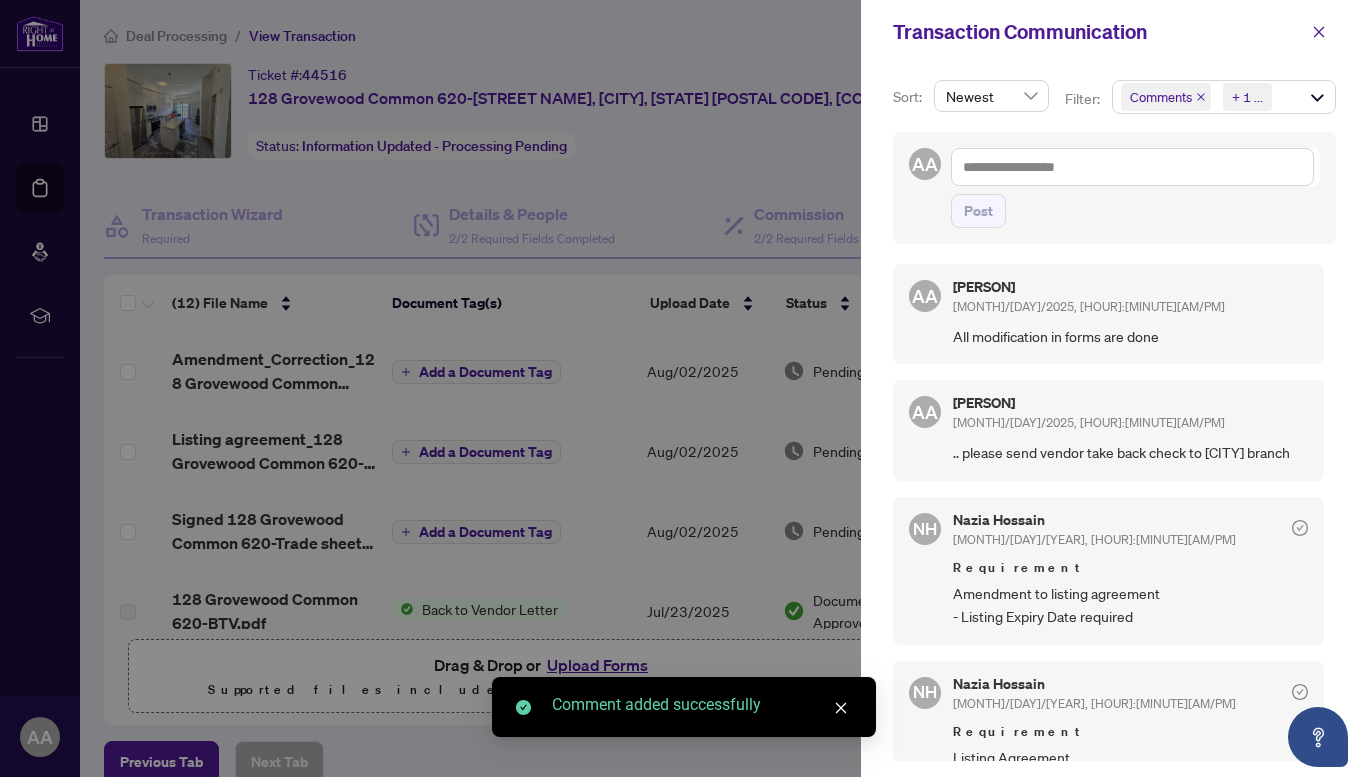 click at bounding box center (841, 708) 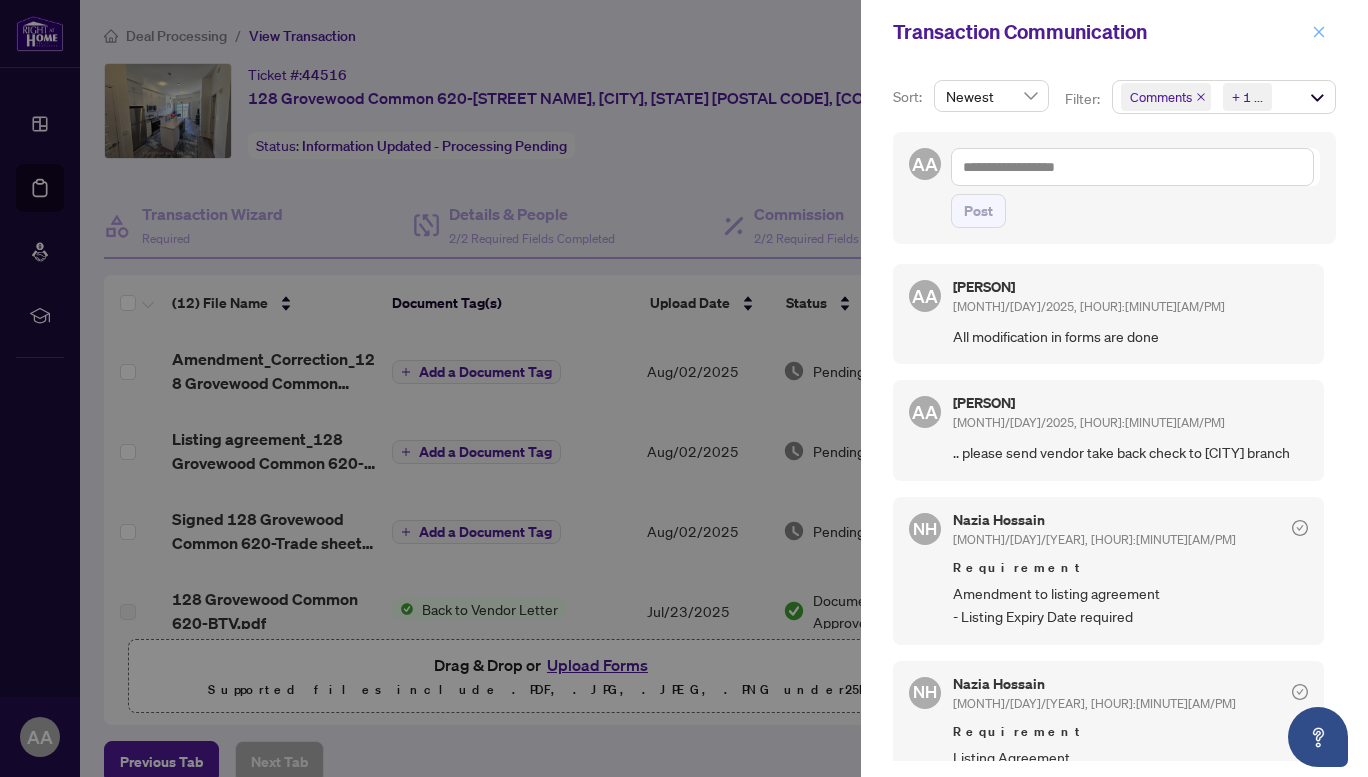click 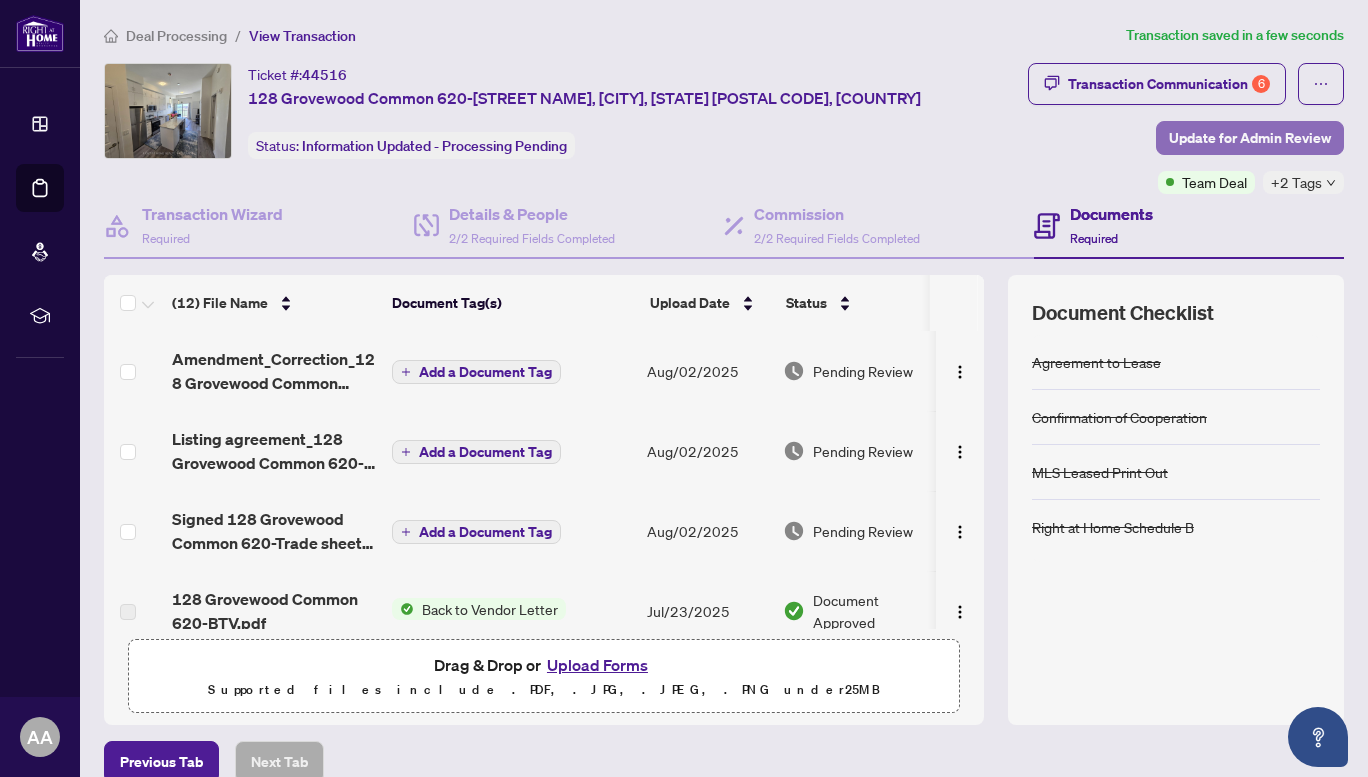 click on "Update for Admin Review" at bounding box center [1250, 138] 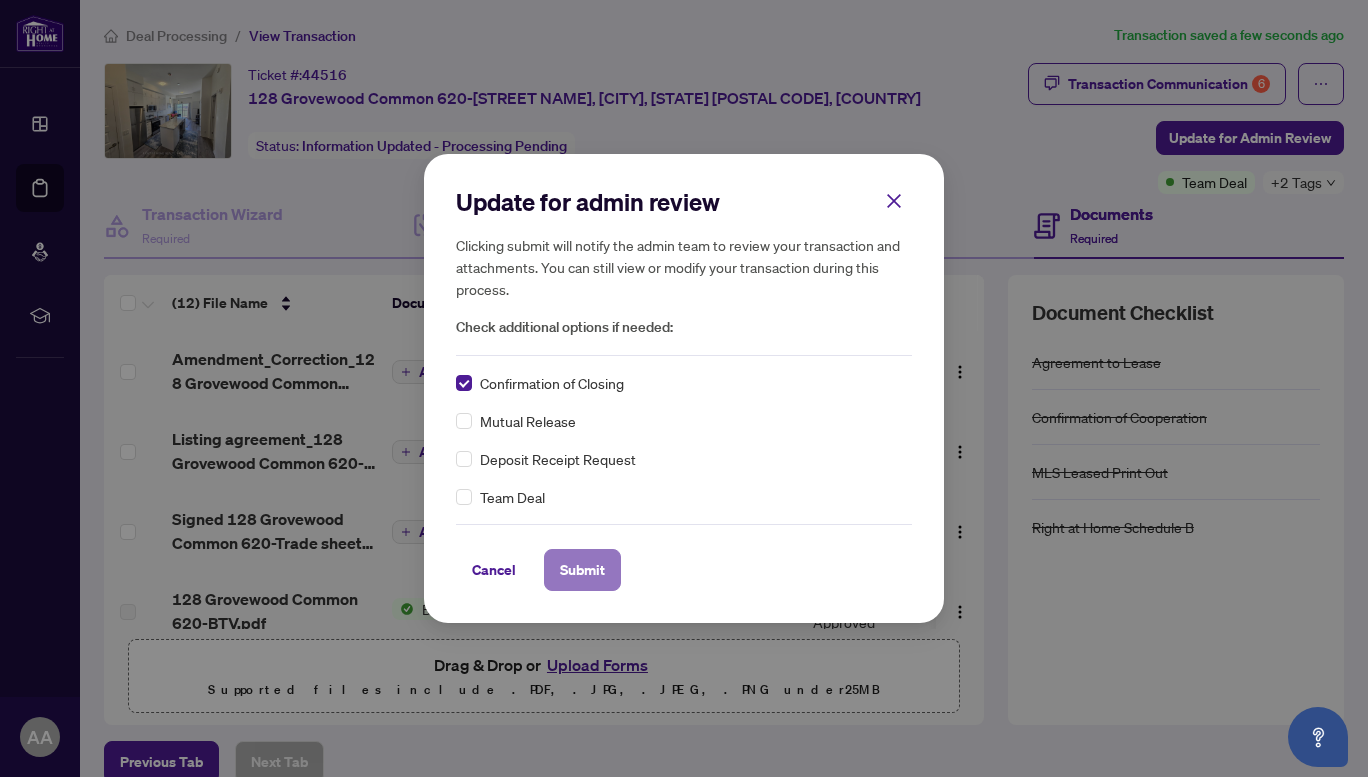 click on "Submit" at bounding box center (582, 570) 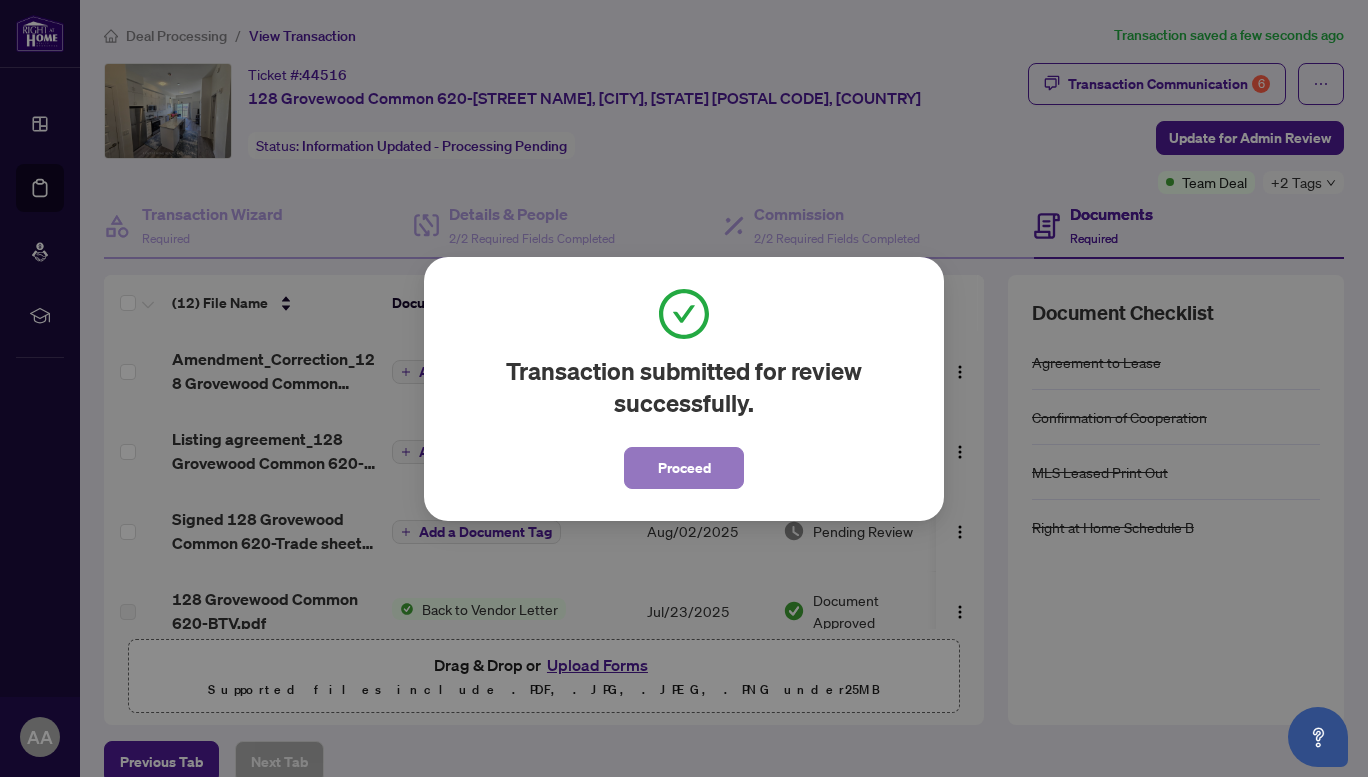 click on "Proceed" at bounding box center [684, 468] 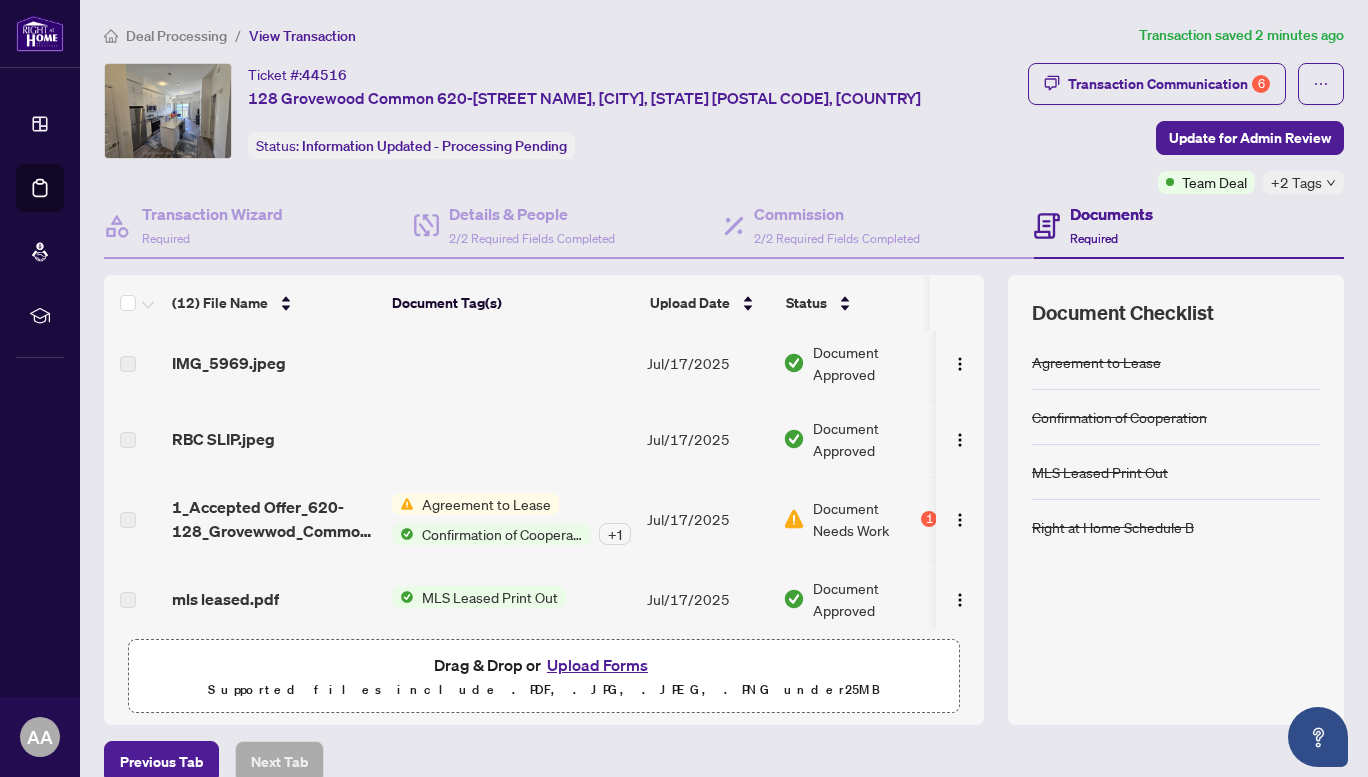 scroll, scrollTop: 653, scrollLeft: 0, axis: vertical 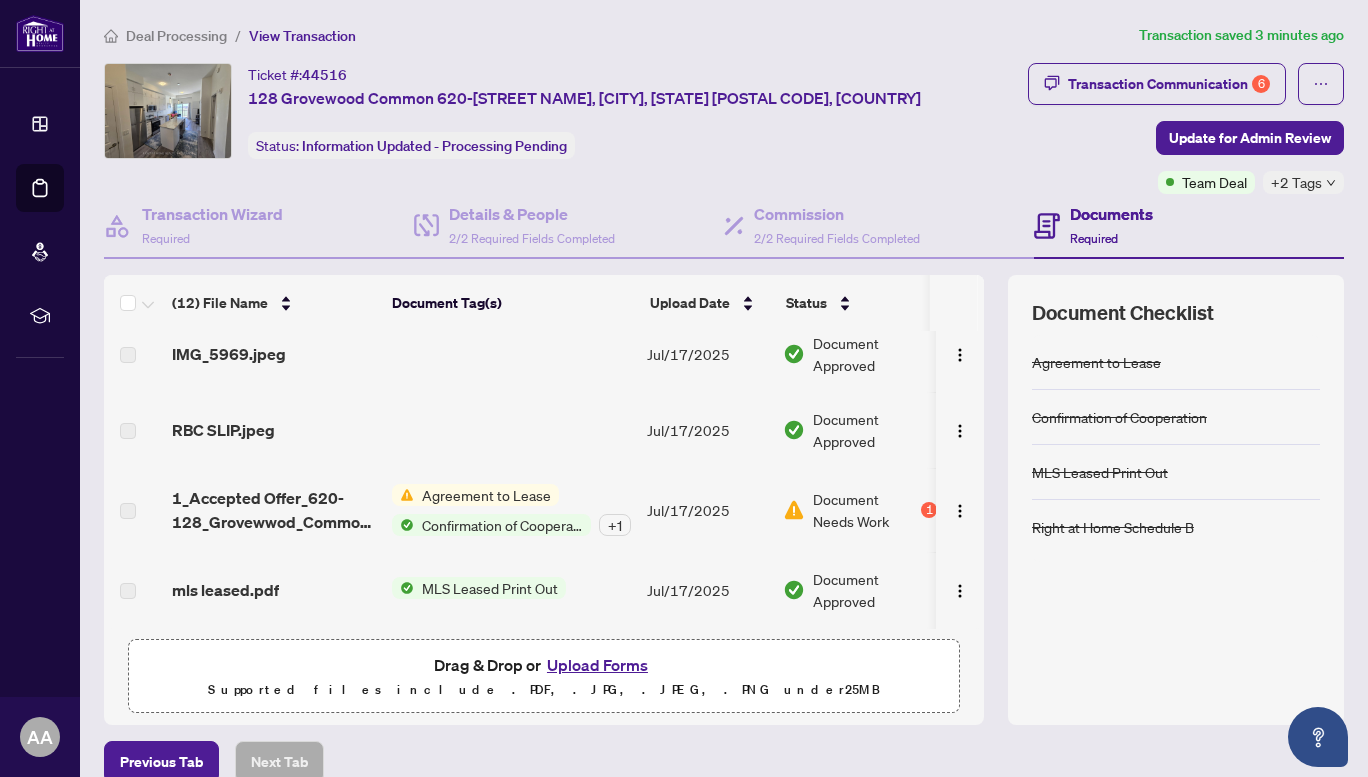 click on "Agreement to Lease" at bounding box center [486, 495] 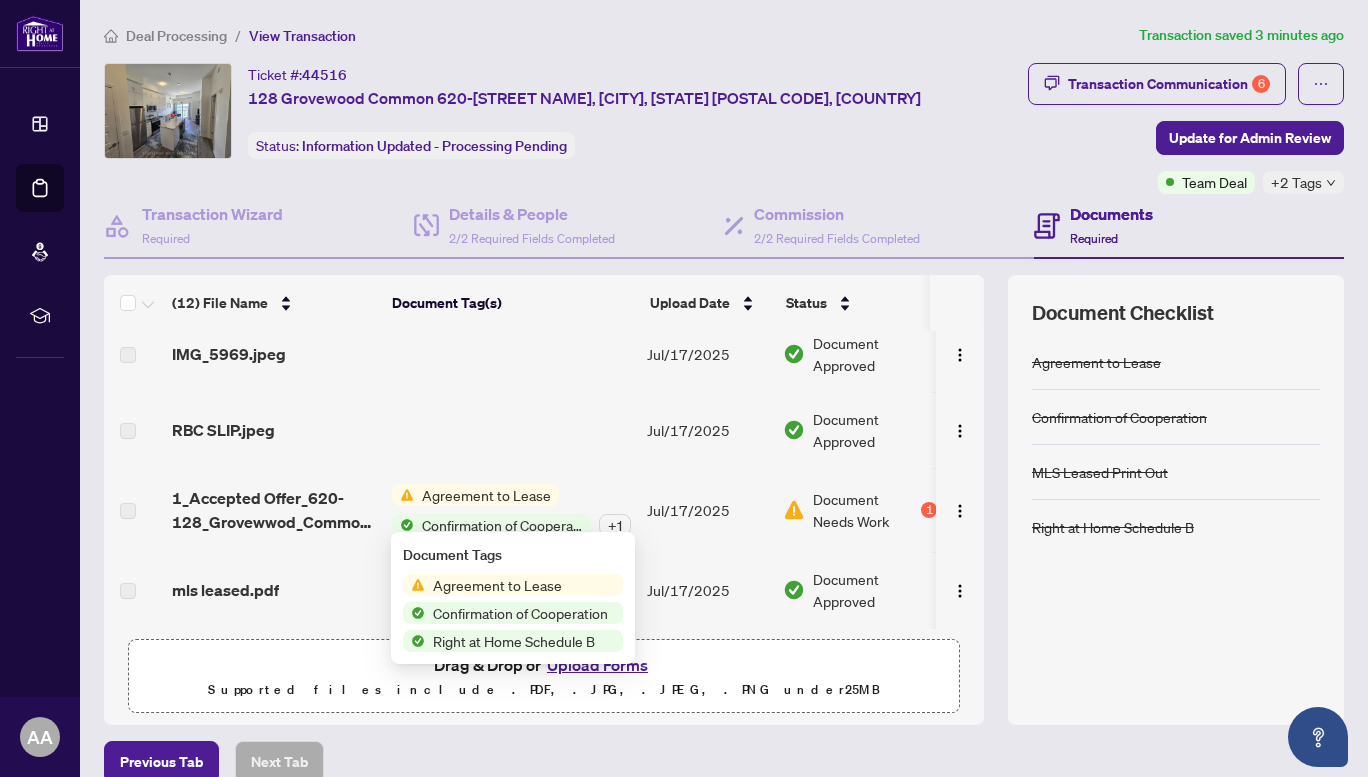 click on "Agreement to Lease" at bounding box center [497, 585] 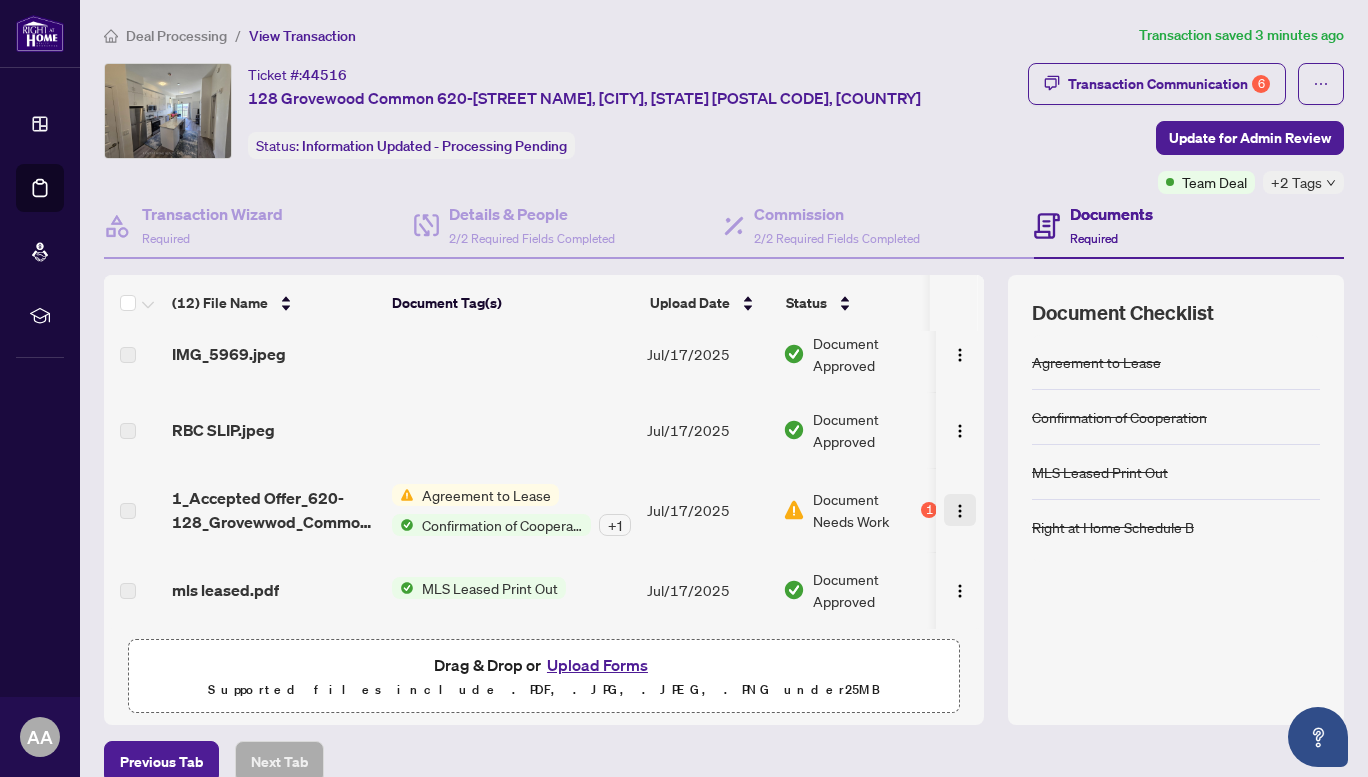 click at bounding box center (960, 511) 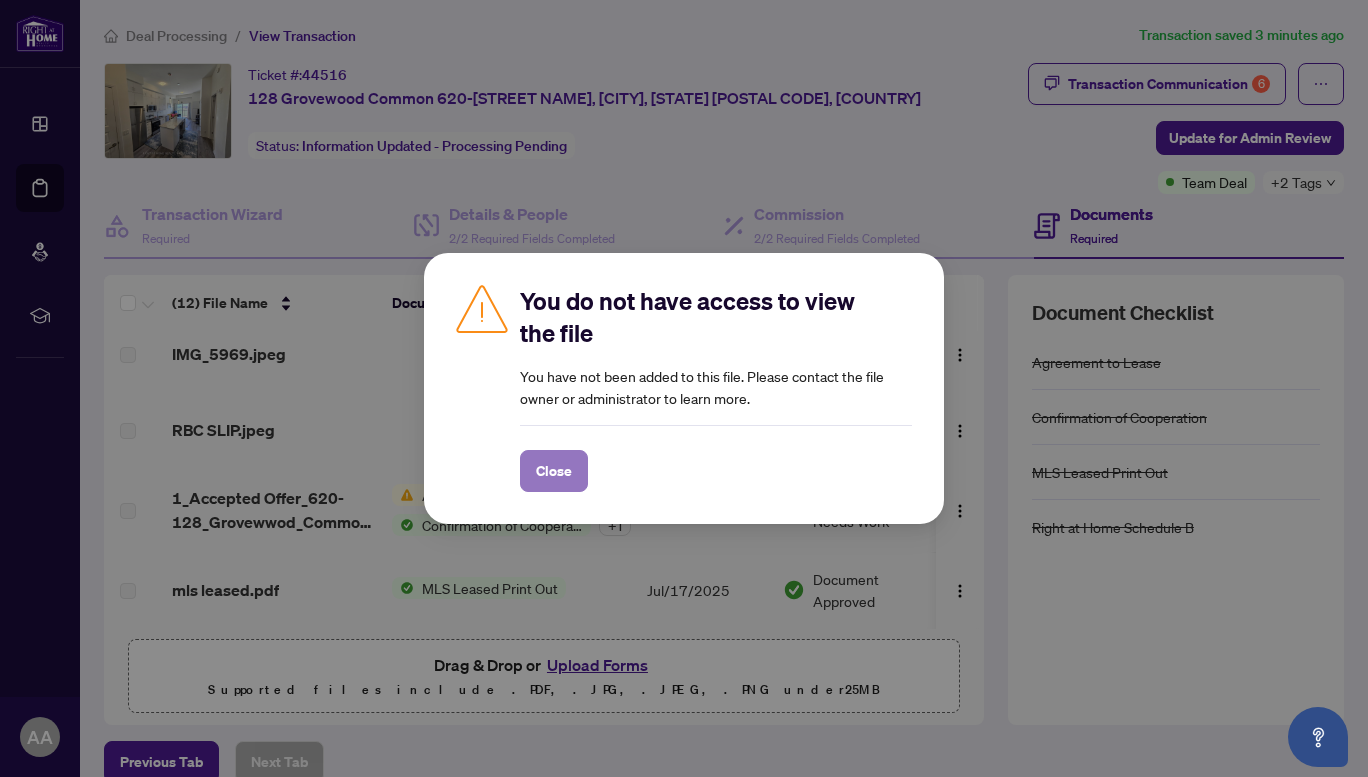 click on "Close" at bounding box center [554, 471] 